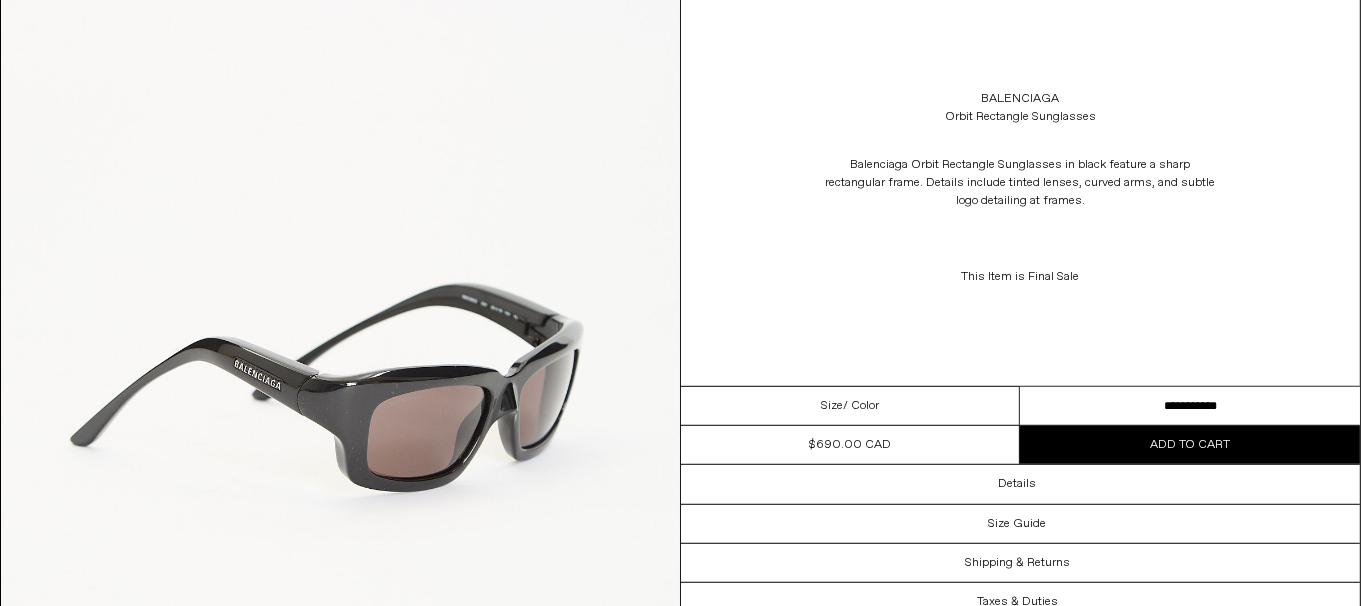 scroll, scrollTop: 0, scrollLeft: 0, axis: both 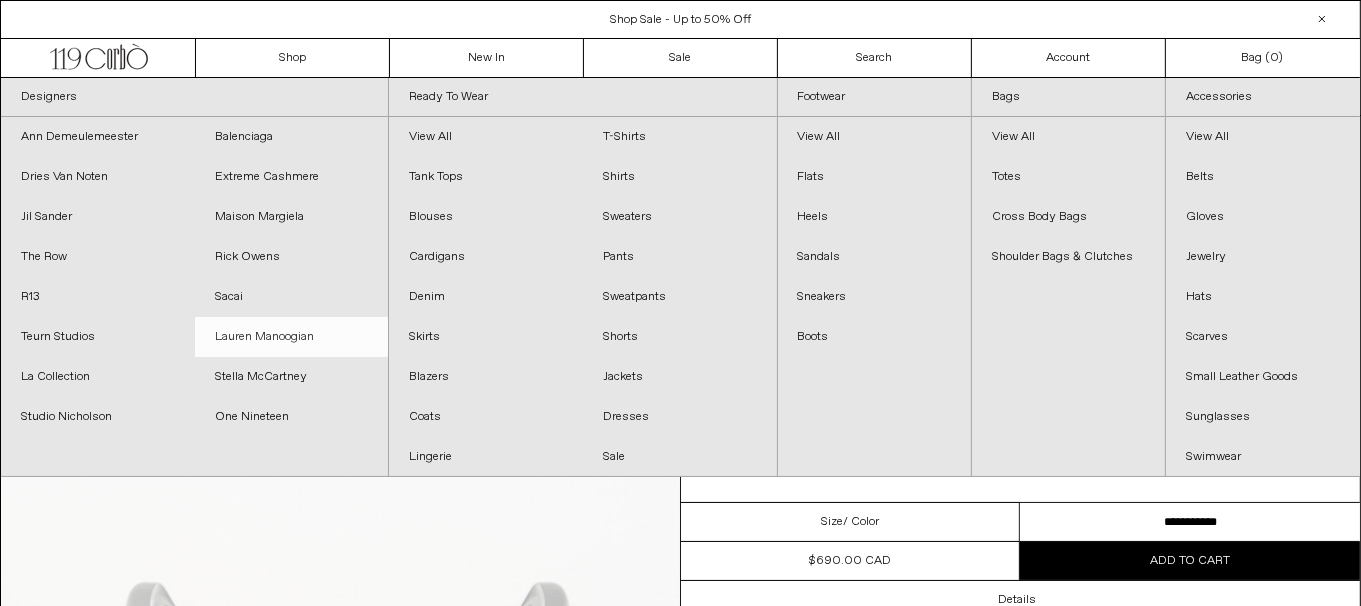 click on "Lauren Manoogian" at bounding box center (292, 337) 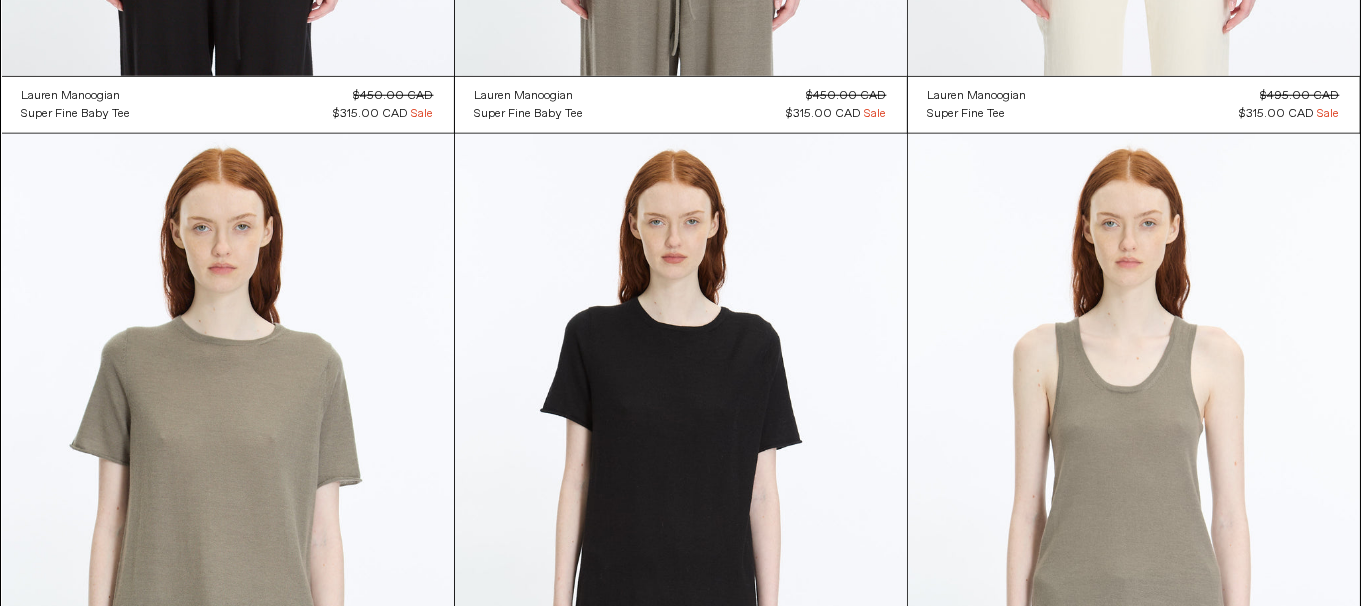 scroll, scrollTop: 8315, scrollLeft: 0, axis: vertical 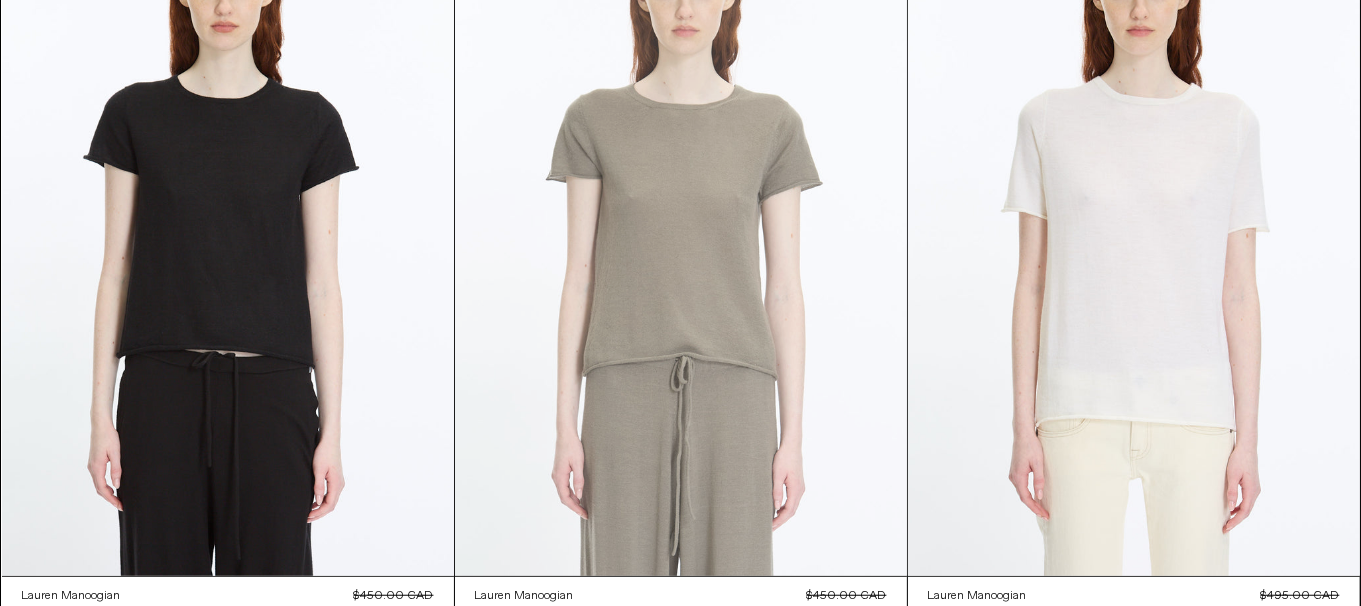 click at bounding box center [681, 237] 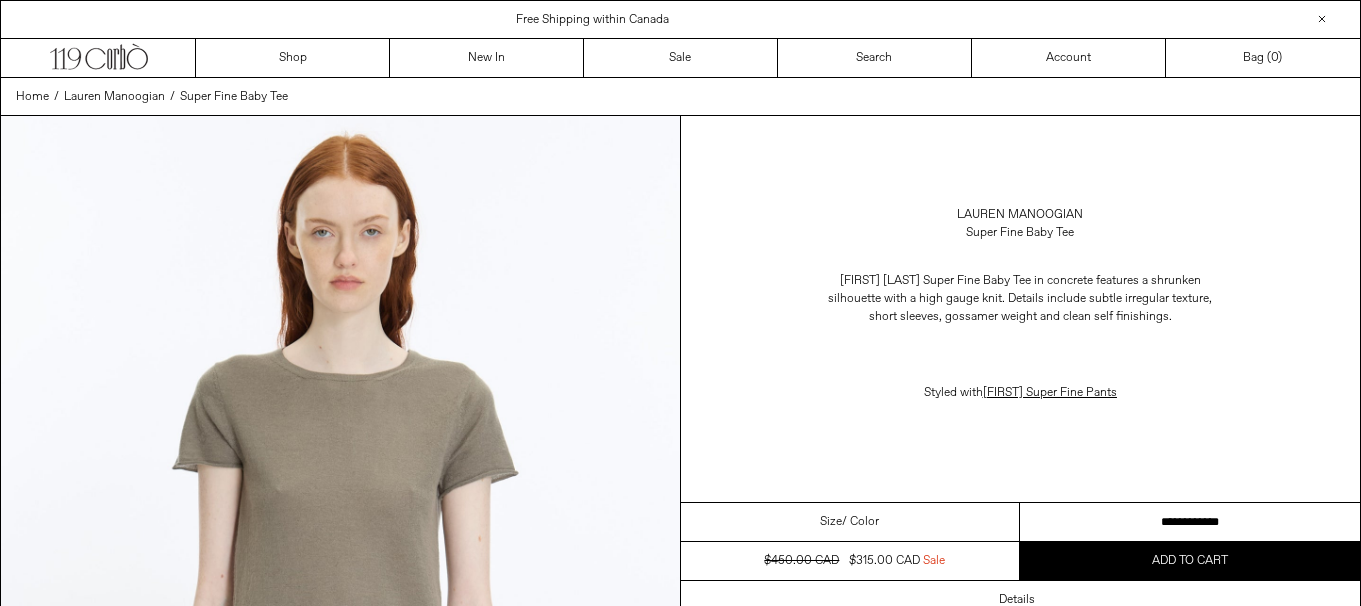 scroll, scrollTop: 0, scrollLeft: 0, axis: both 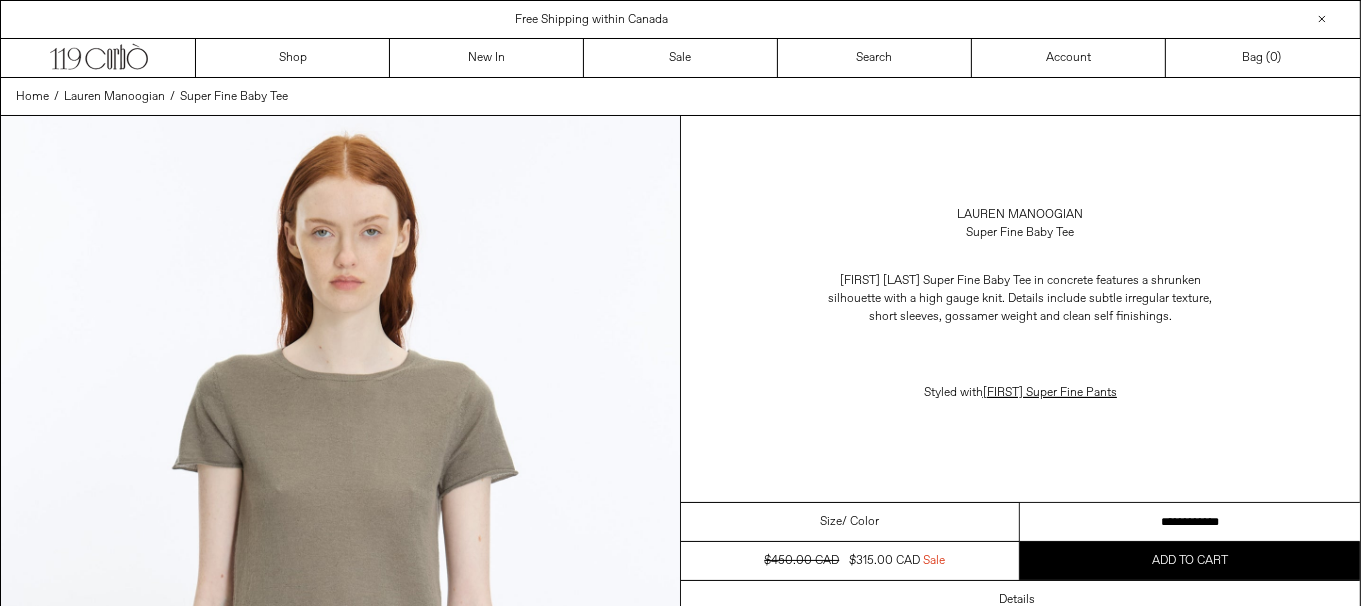 click on "**********" at bounding box center [1190, 522] 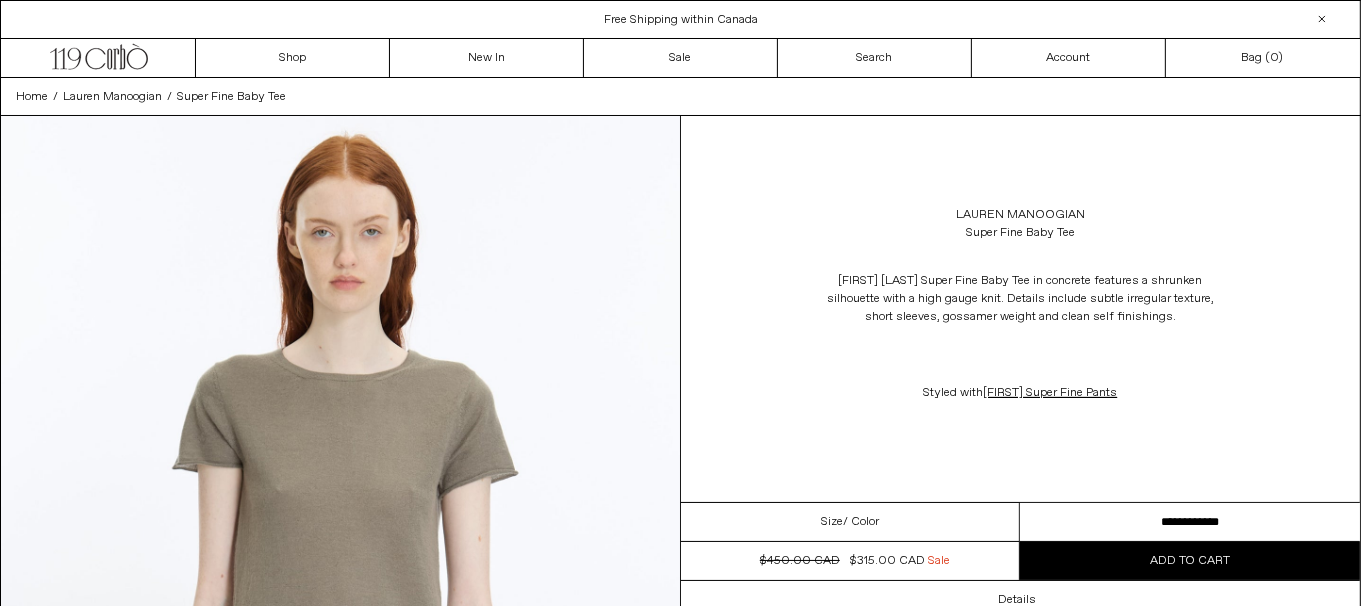scroll, scrollTop: 0, scrollLeft: 0, axis: both 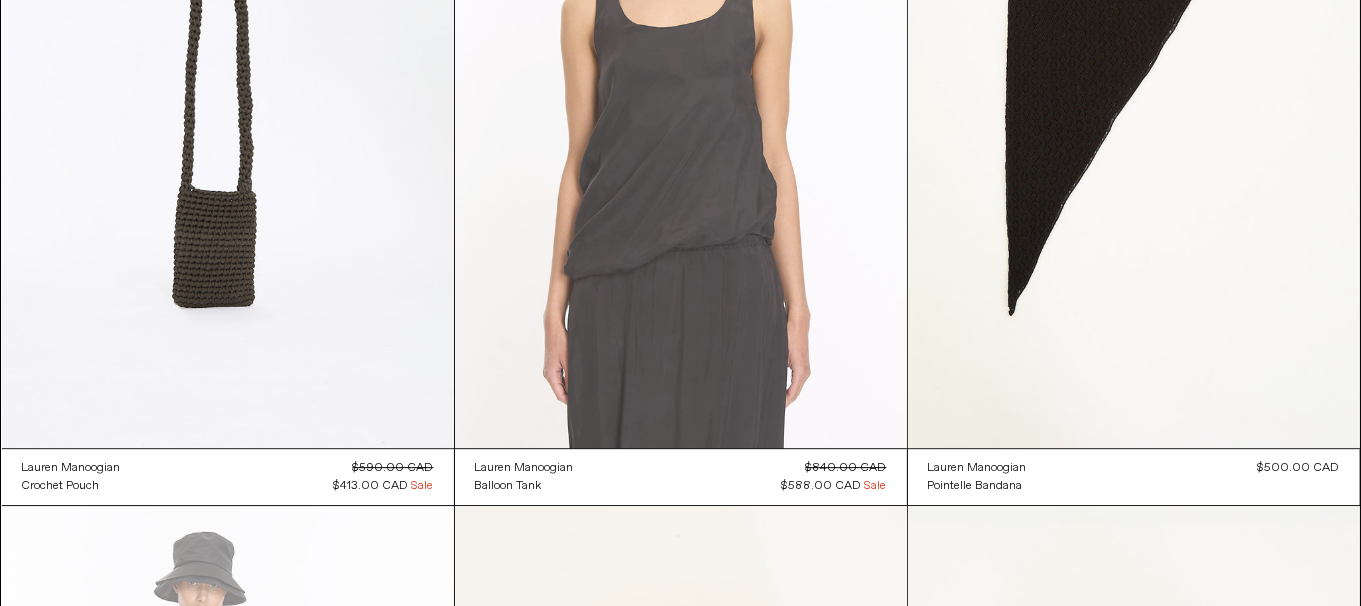 click at bounding box center [681, 109] 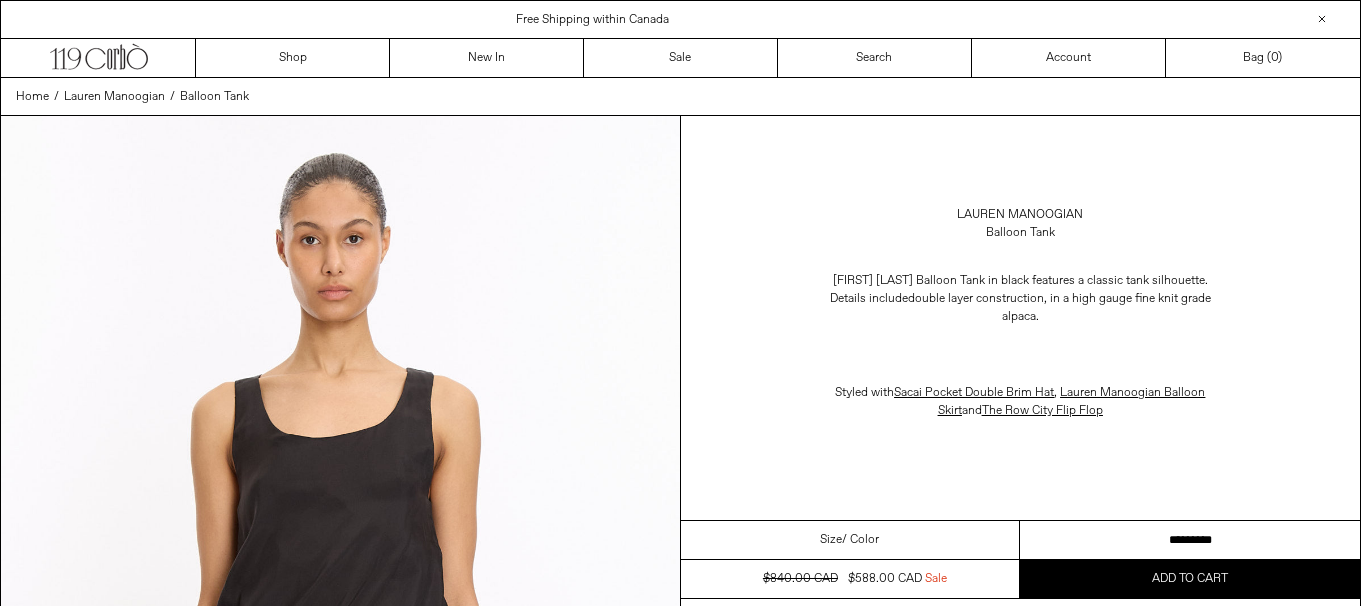 scroll, scrollTop: 0, scrollLeft: 0, axis: both 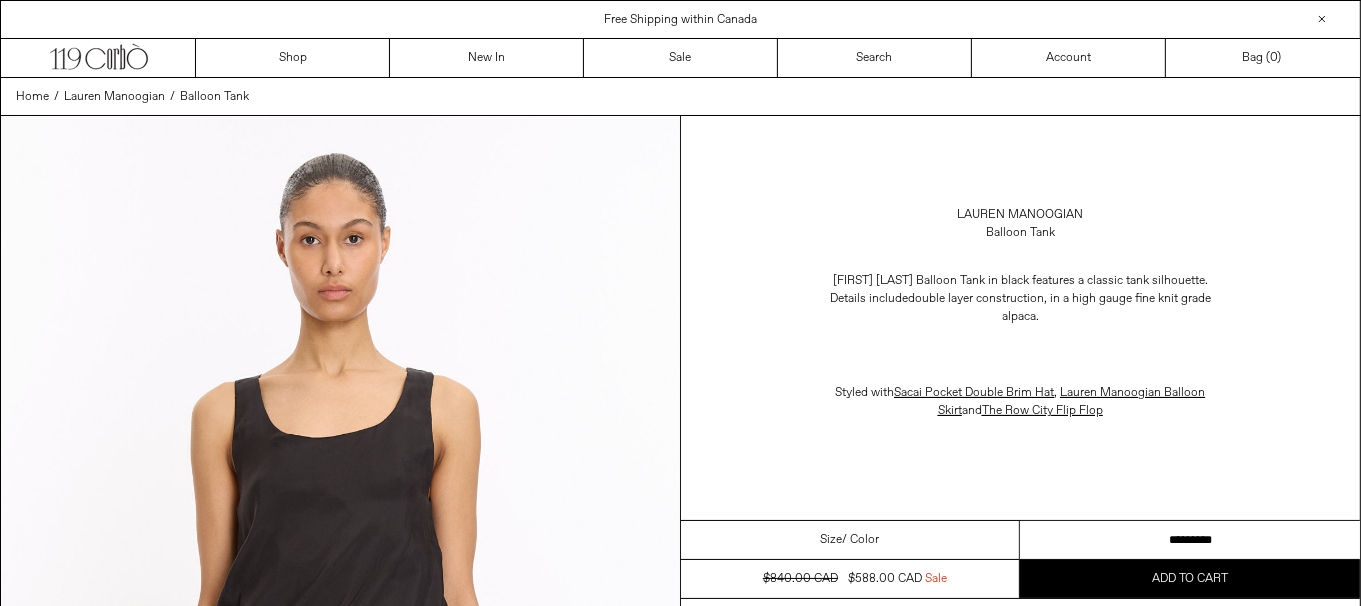 drag, startPoint x: 1257, startPoint y: 535, endPoint x: 1374, endPoint y: 434, distance: 154.5639 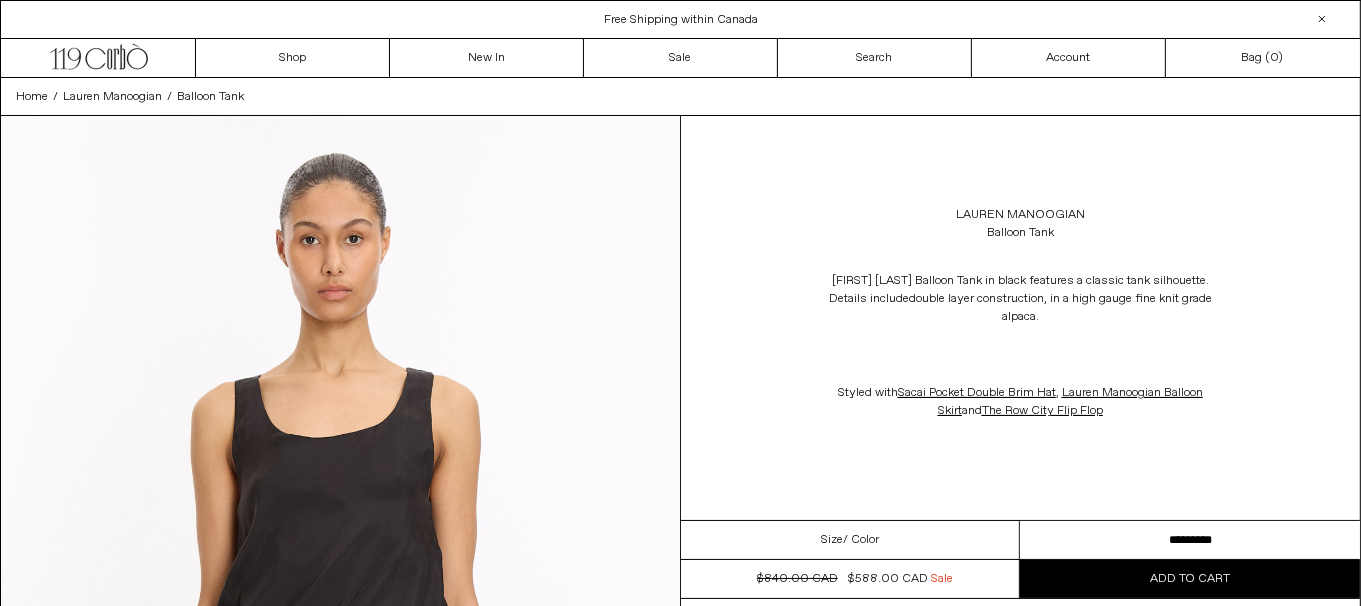 scroll, scrollTop: 0, scrollLeft: 0, axis: both 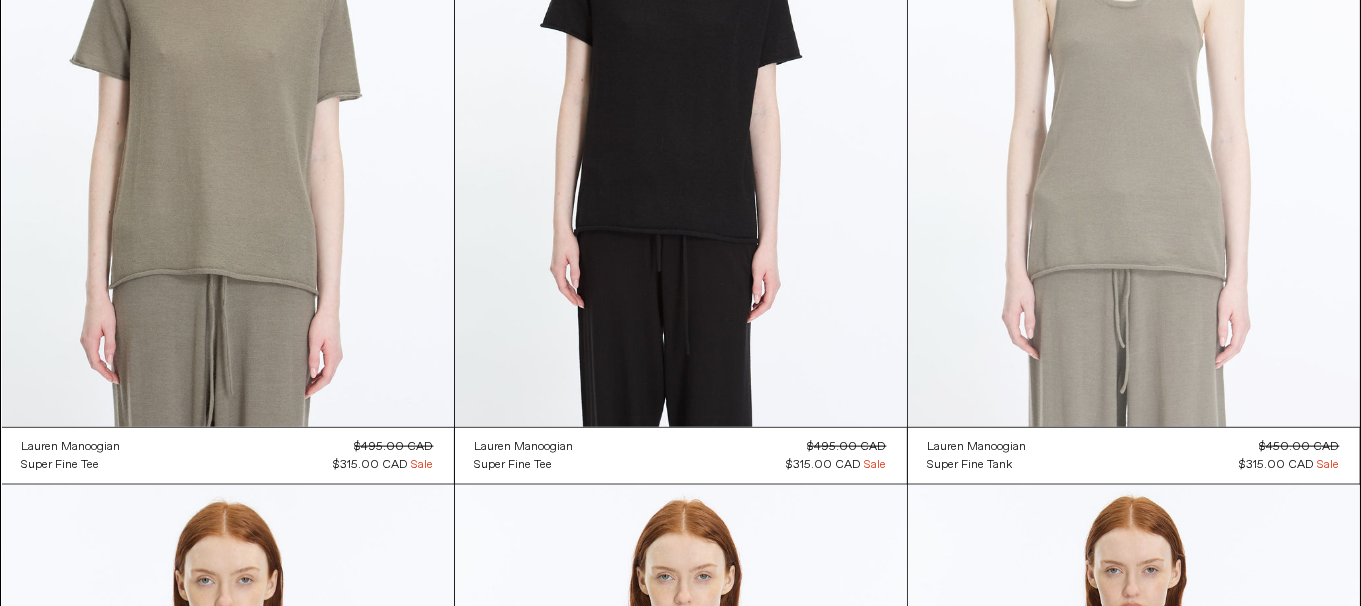 click at bounding box center [1134, 88] 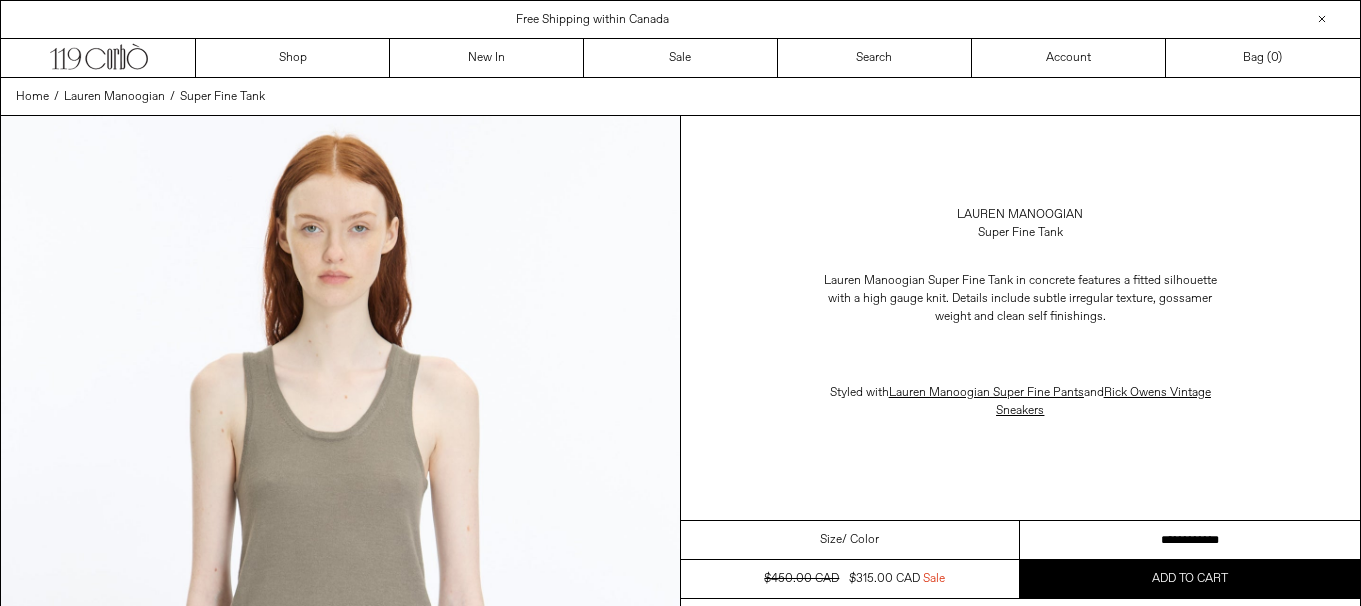 scroll, scrollTop: 0, scrollLeft: 0, axis: both 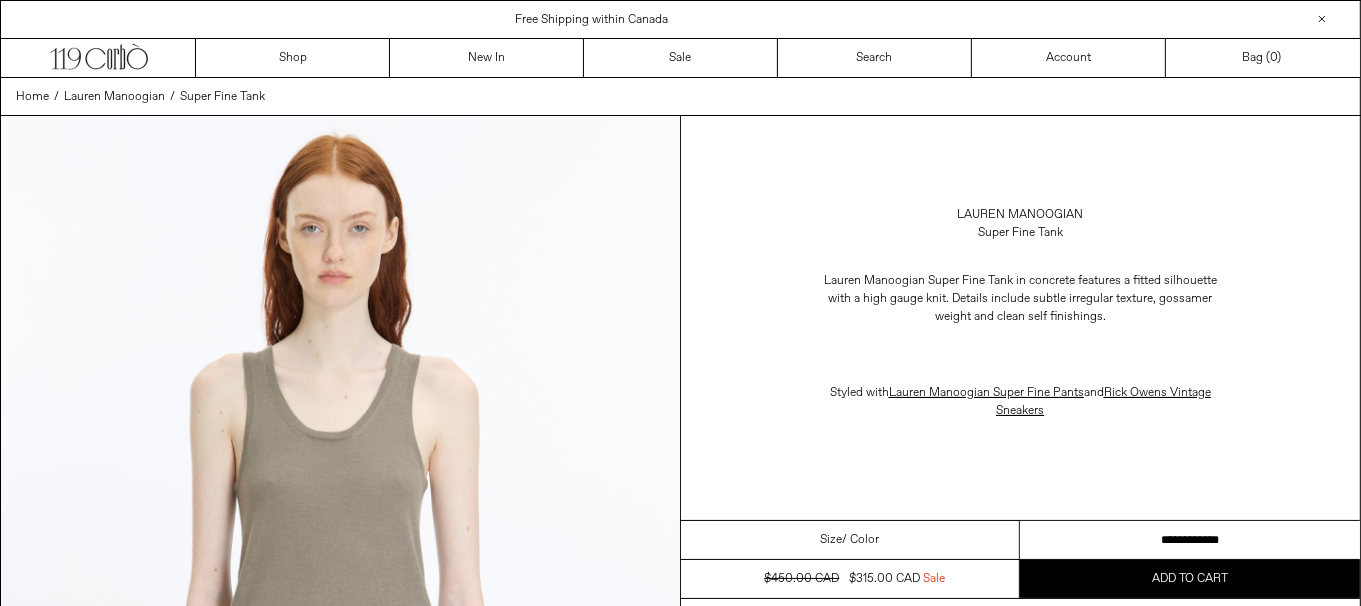 drag, startPoint x: 1119, startPoint y: 539, endPoint x: 1131, endPoint y: 536, distance: 12.369317 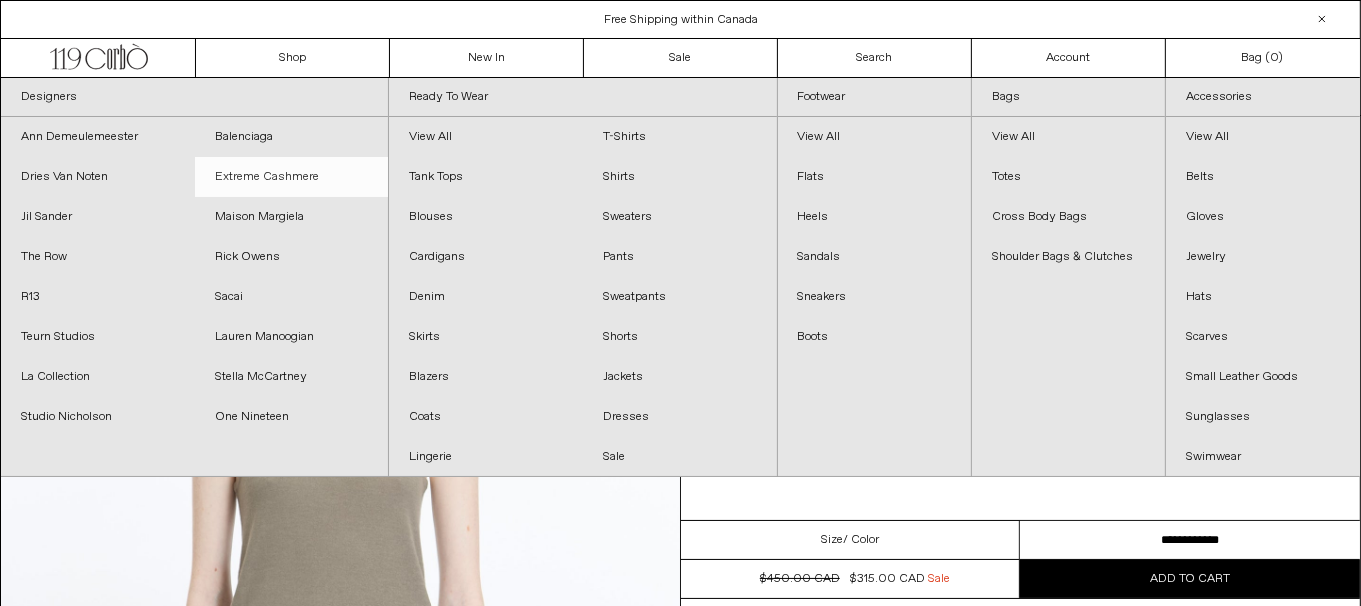 scroll, scrollTop: 0, scrollLeft: 0, axis: both 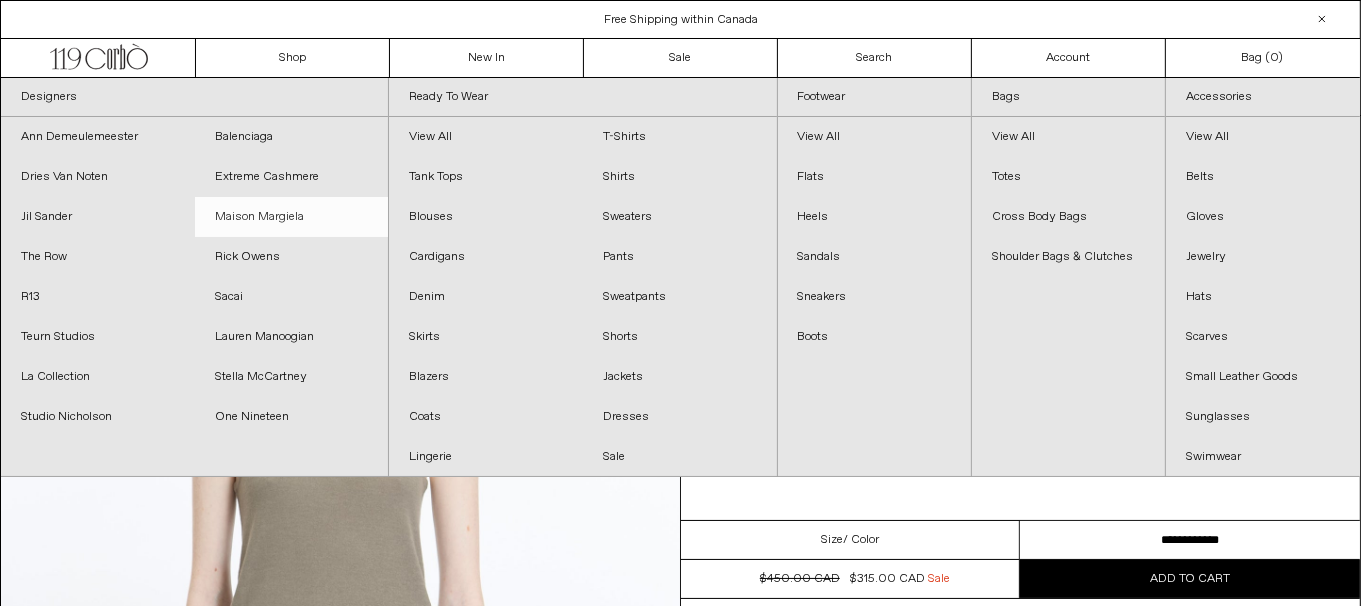 click on "Maison Margiela" at bounding box center [292, 217] 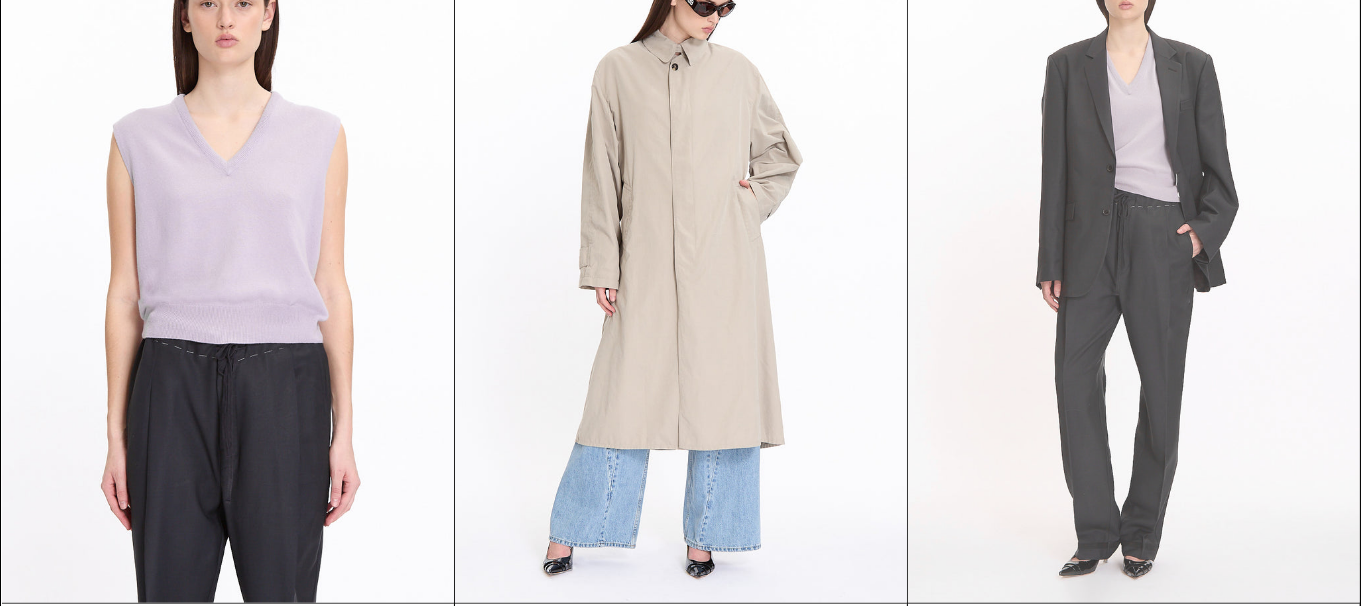 scroll, scrollTop: 2500, scrollLeft: 0, axis: vertical 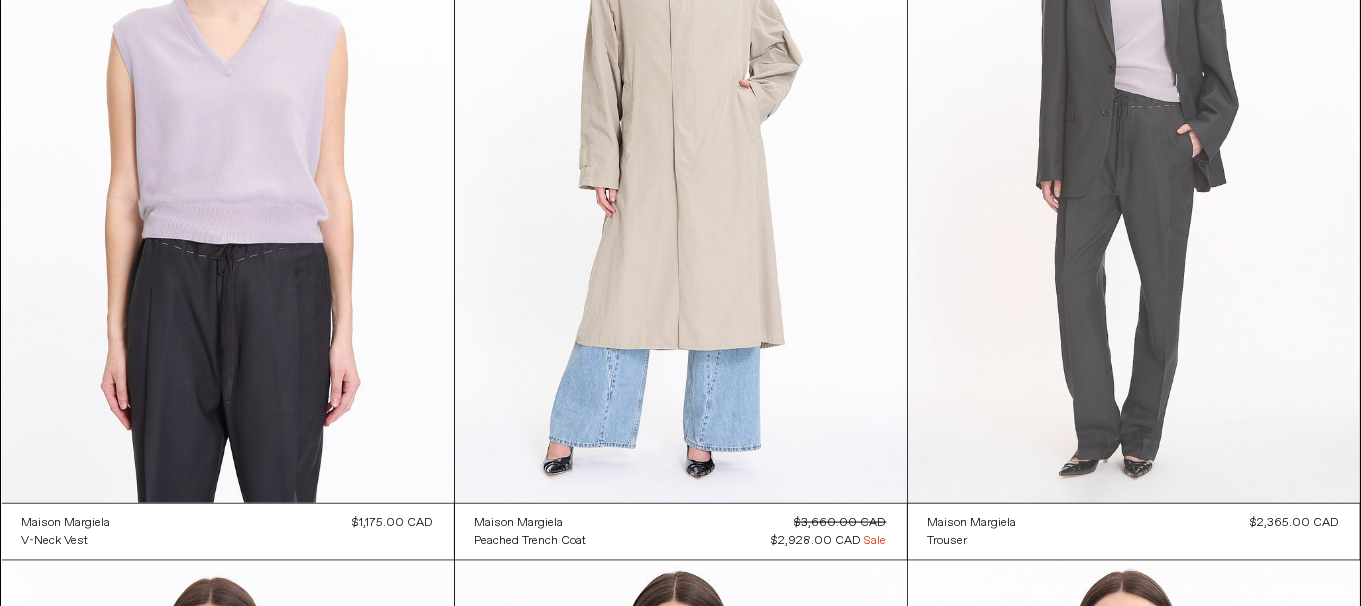click at bounding box center [1134, 164] 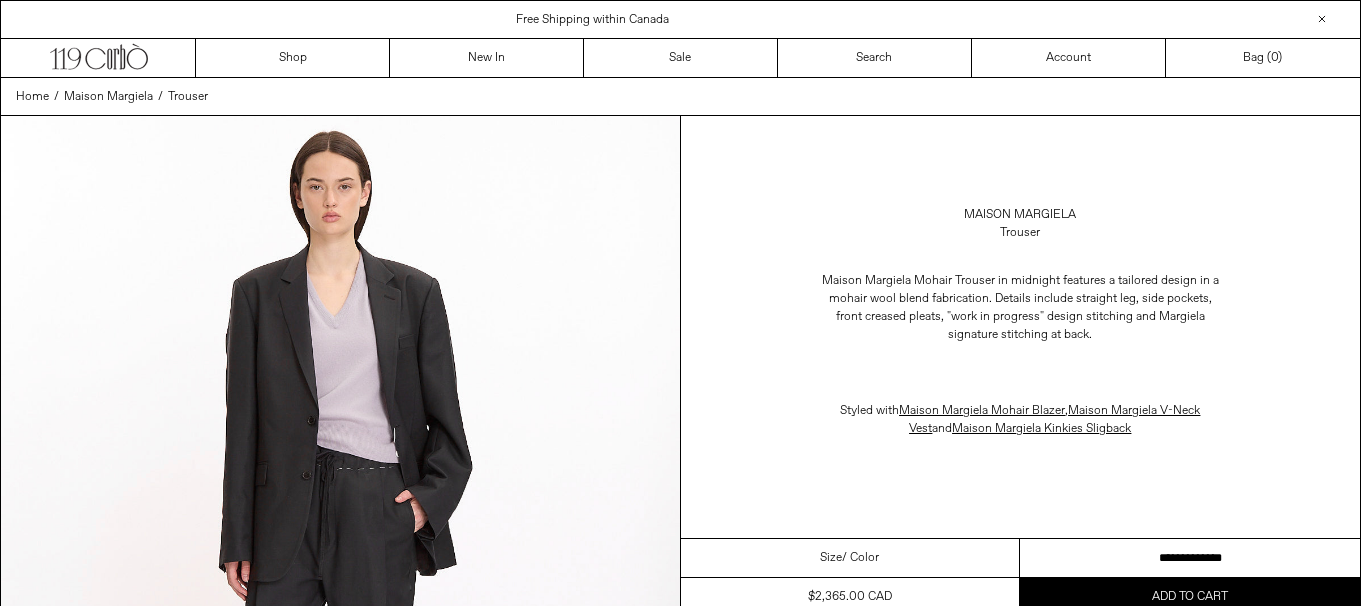 scroll, scrollTop: 0, scrollLeft: 0, axis: both 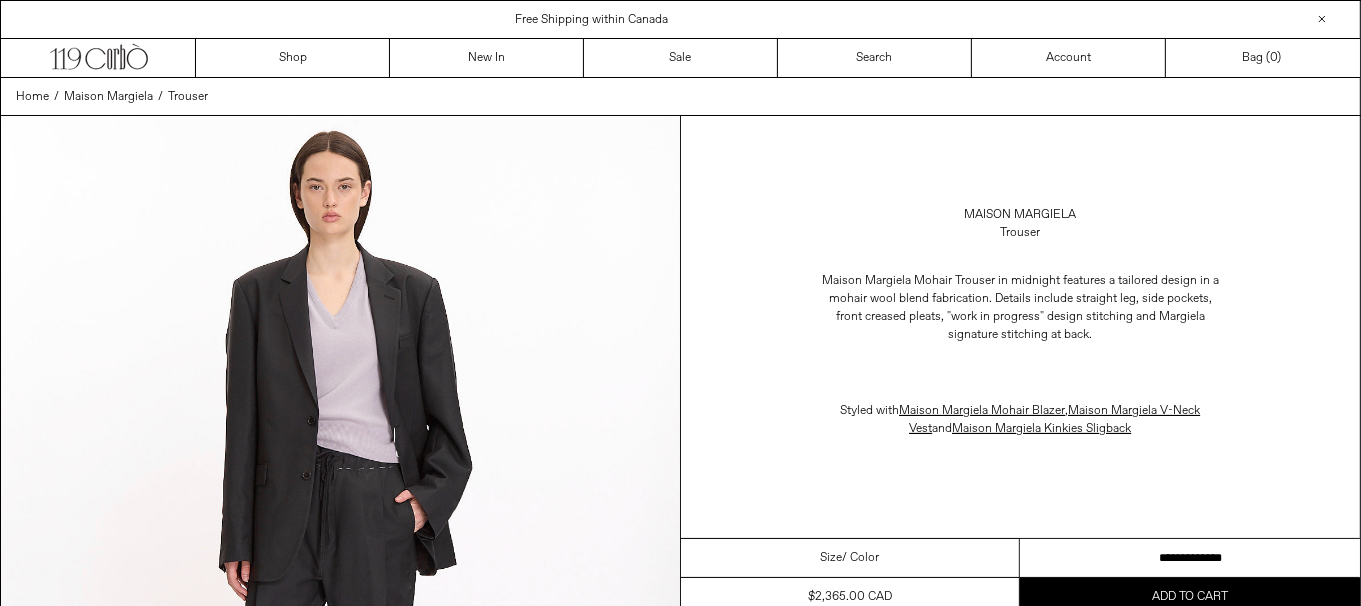 click on "**********" at bounding box center (1190, 558) 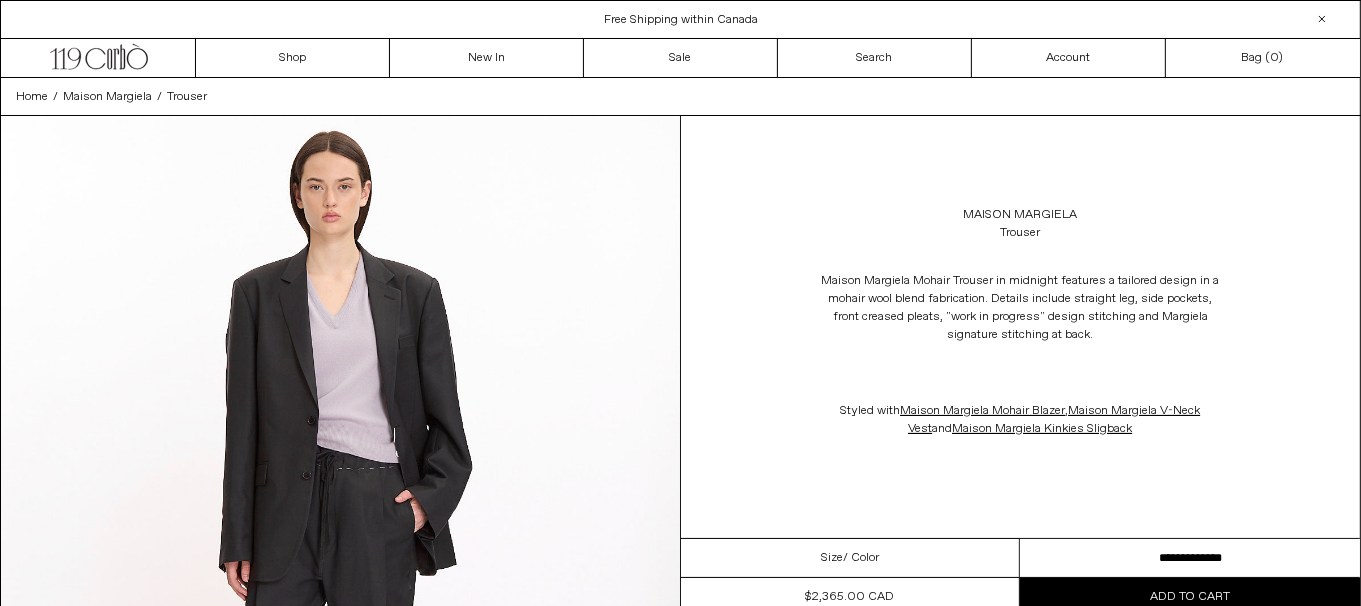 scroll, scrollTop: 0, scrollLeft: 0, axis: both 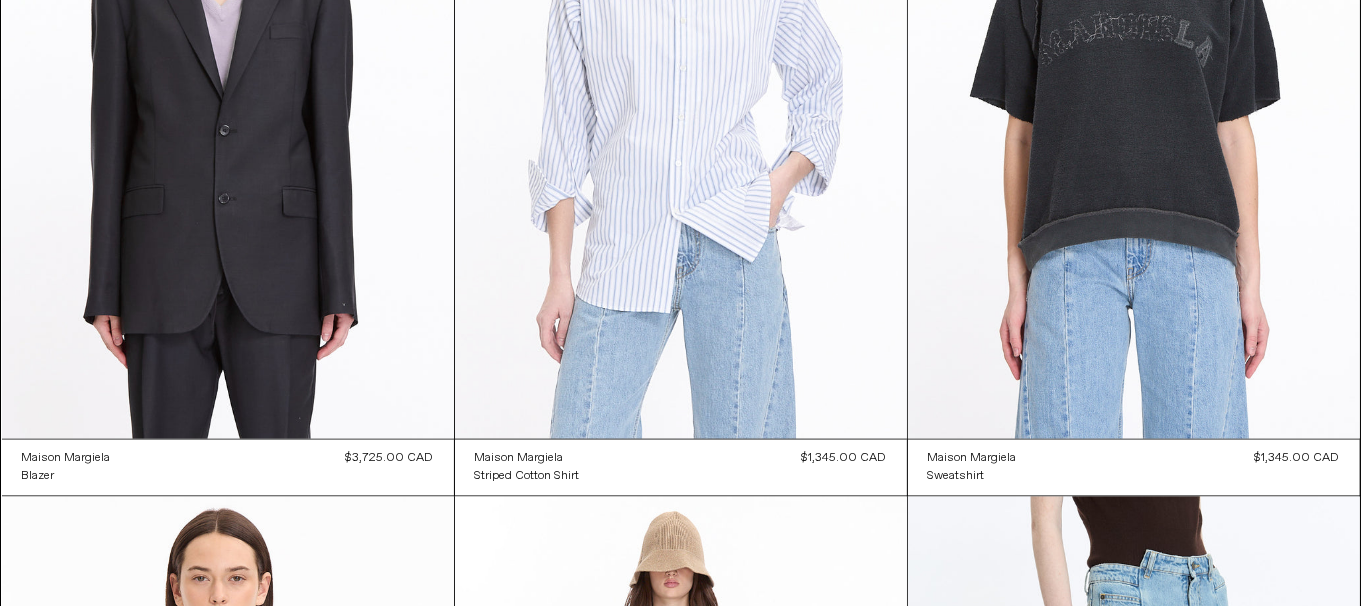 click at bounding box center [681, 100] 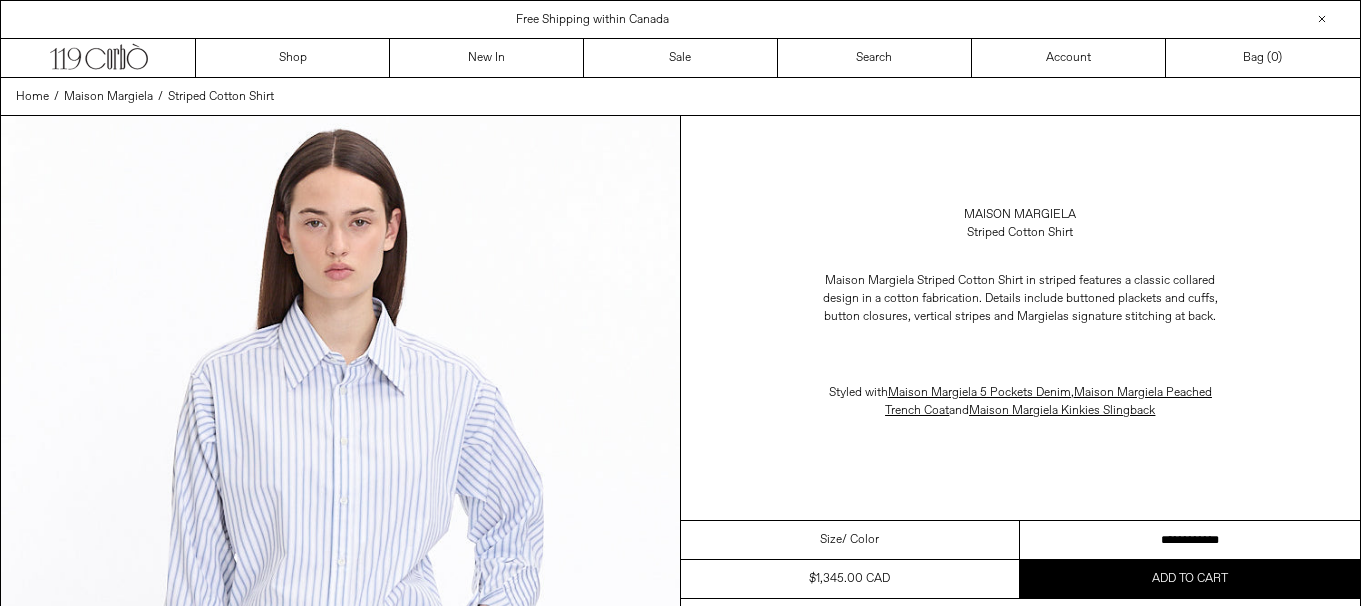 scroll, scrollTop: 0, scrollLeft: 0, axis: both 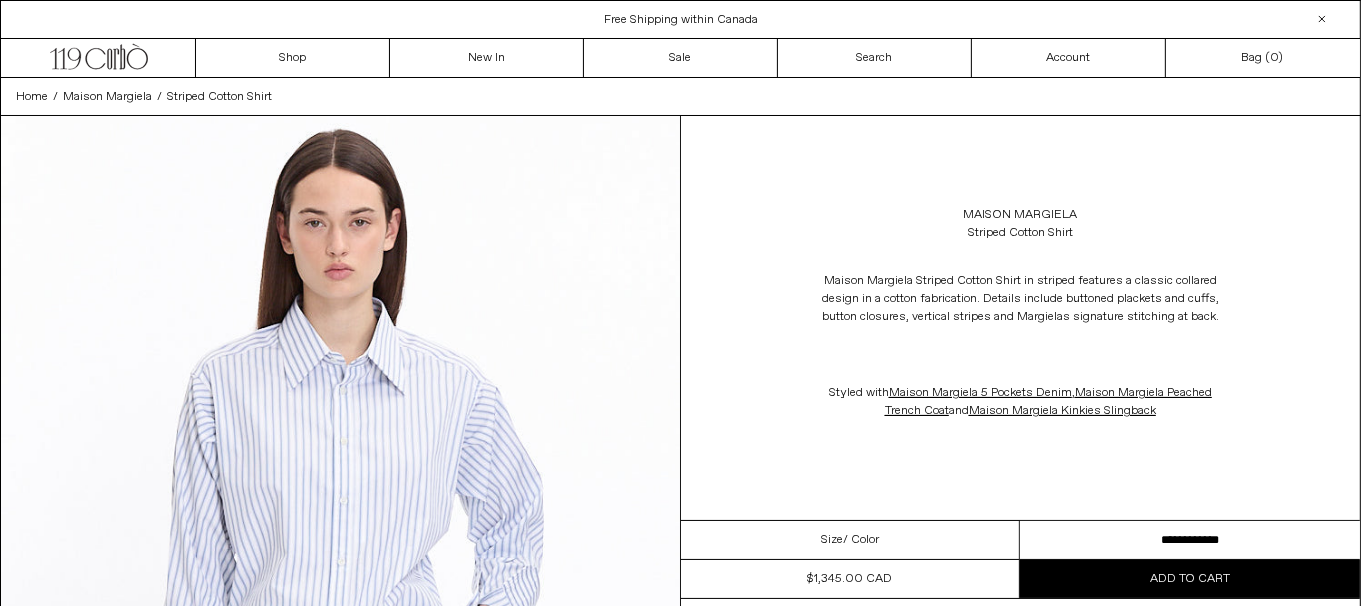 click on "**********" at bounding box center (1190, 540) 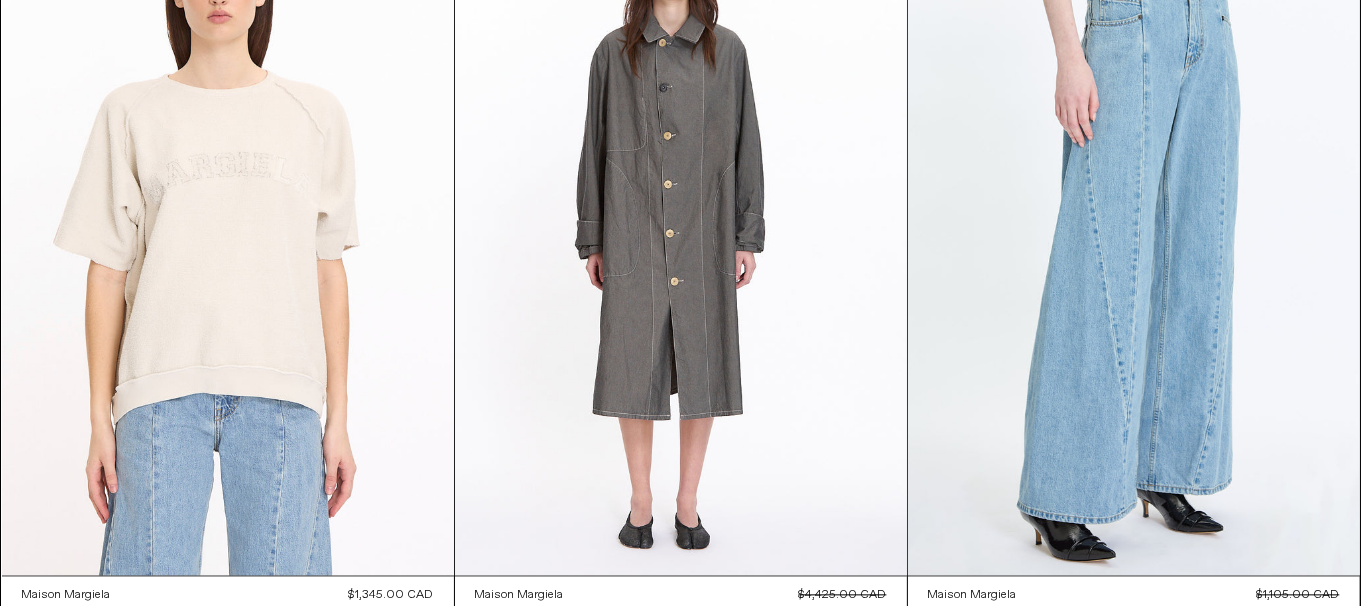 scroll, scrollTop: 0, scrollLeft: 0, axis: both 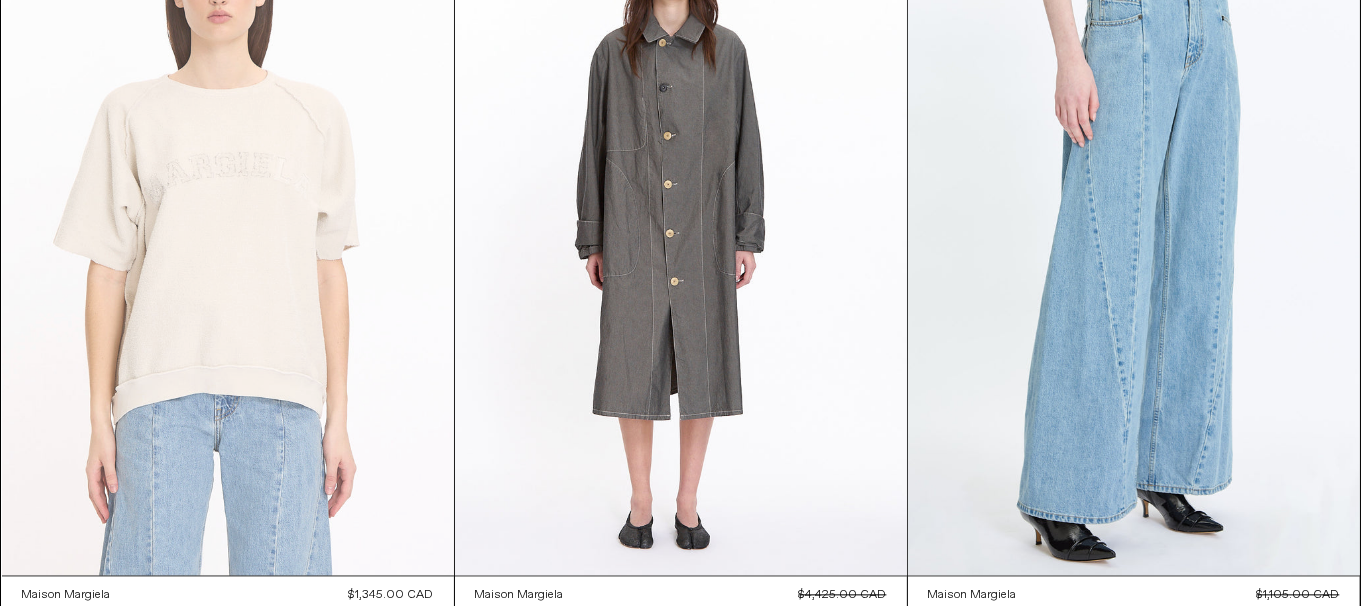 click at bounding box center [228, 236] 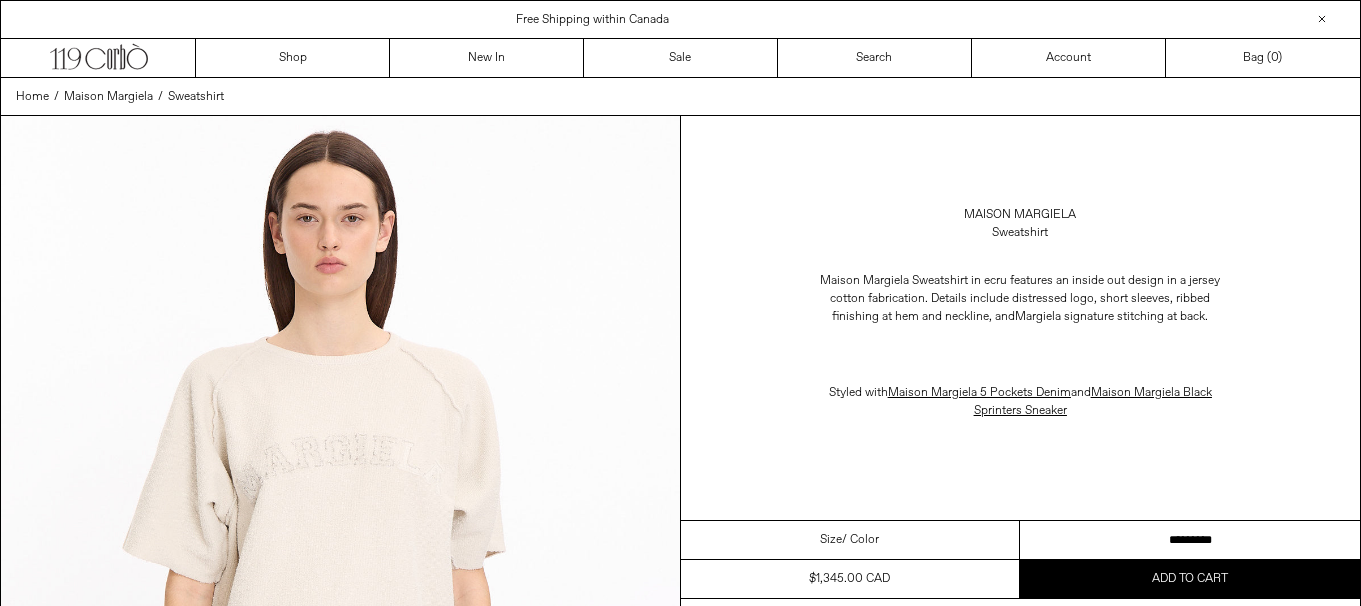scroll, scrollTop: 0, scrollLeft: 0, axis: both 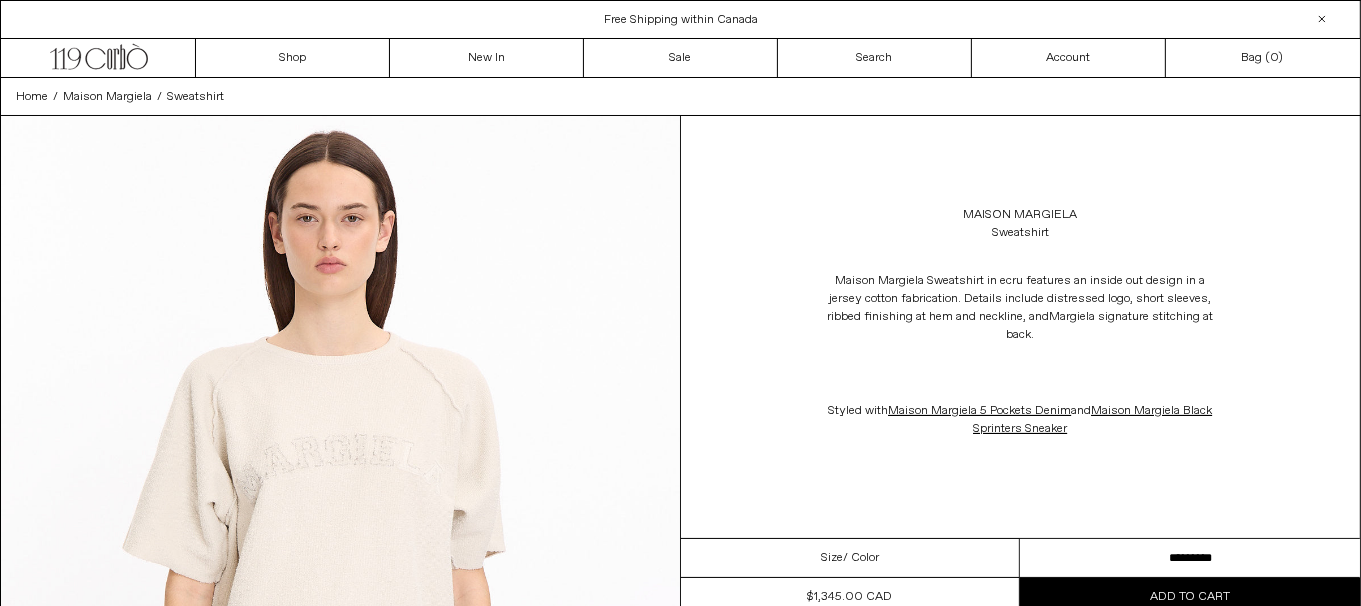 drag, startPoint x: 1215, startPoint y: 546, endPoint x: 1374, endPoint y: 543, distance: 159.0283 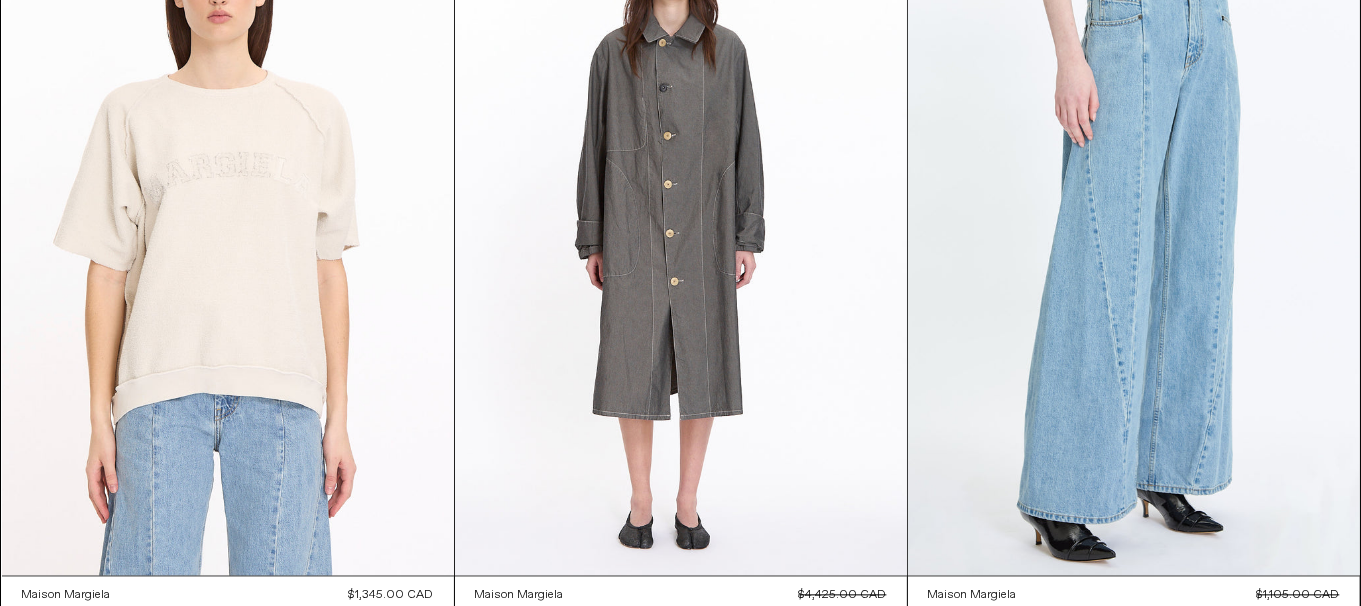 scroll, scrollTop: 0, scrollLeft: 0, axis: both 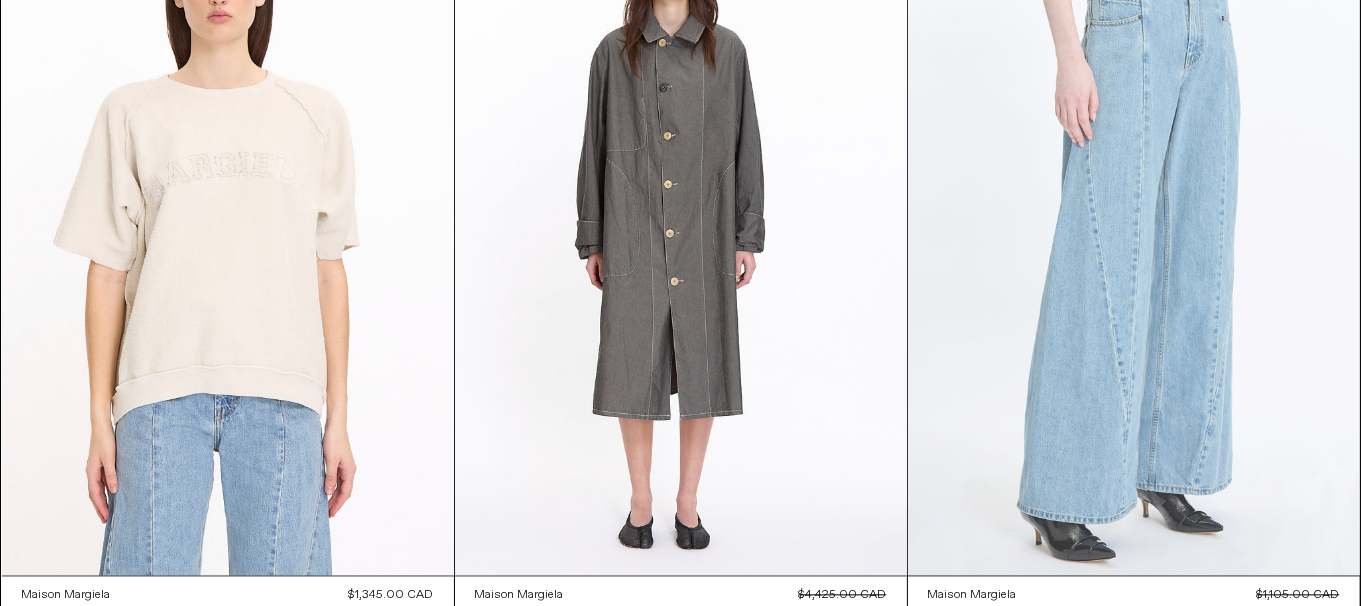 click at bounding box center [1134, 236] 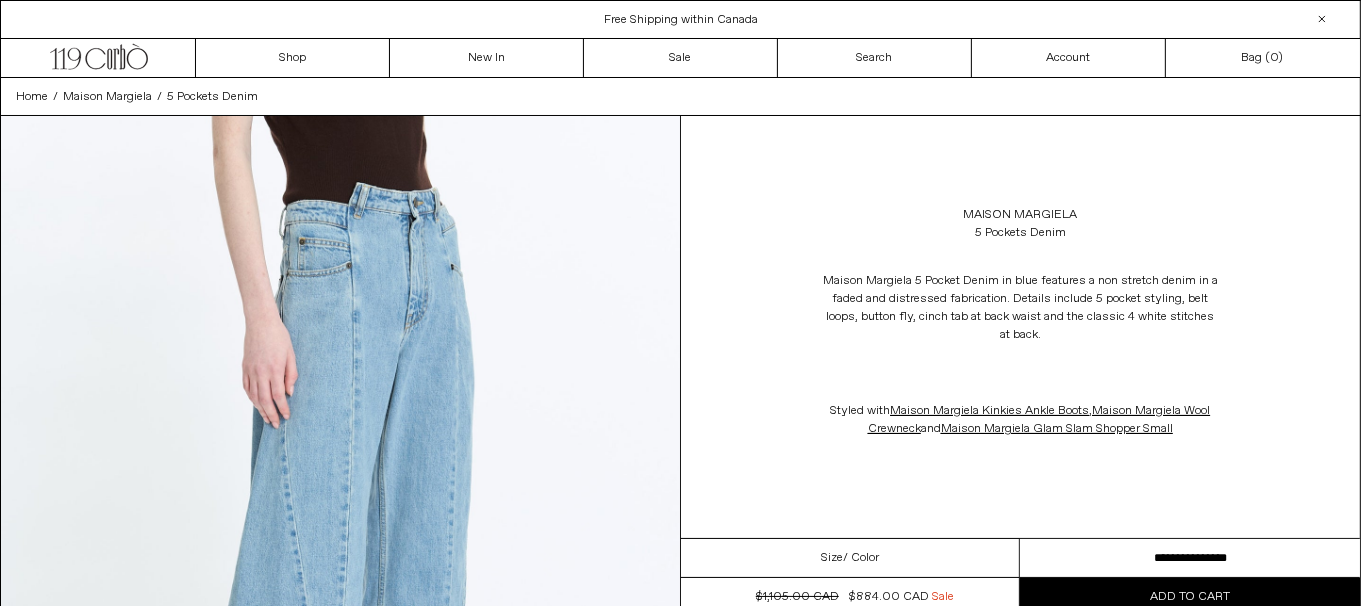 scroll, scrollTop: 0, scrollLeft: 0, axis: both 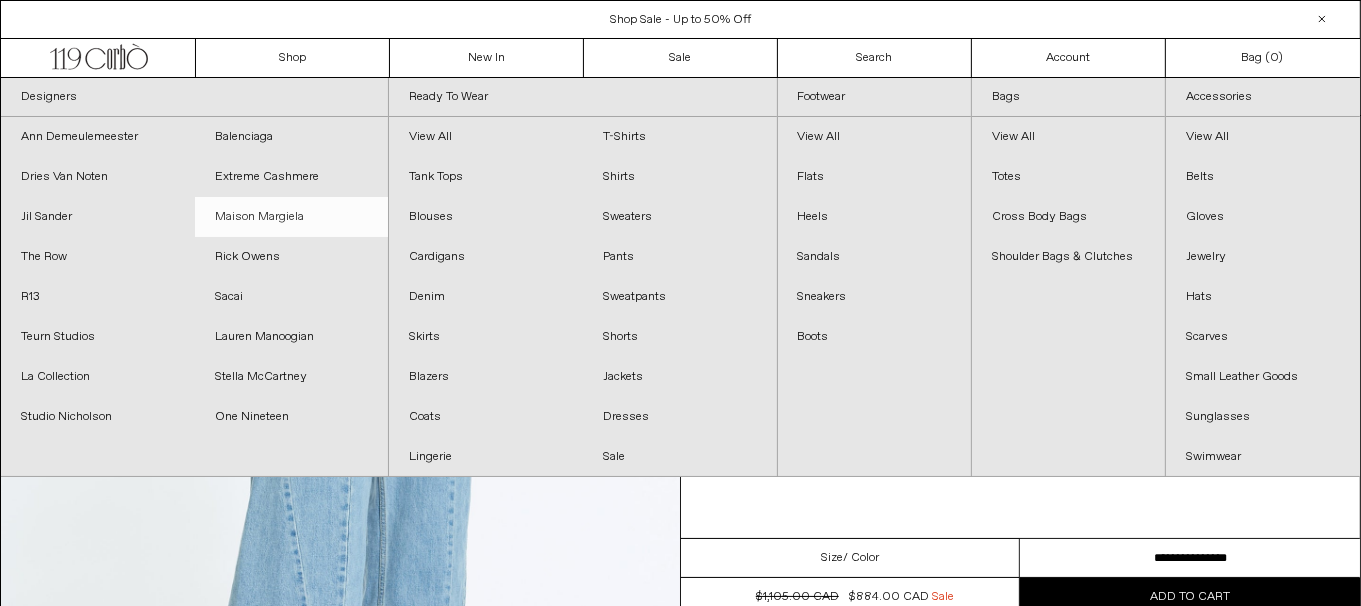 click on "Maison Margiela" at bounding box center (292, 217) 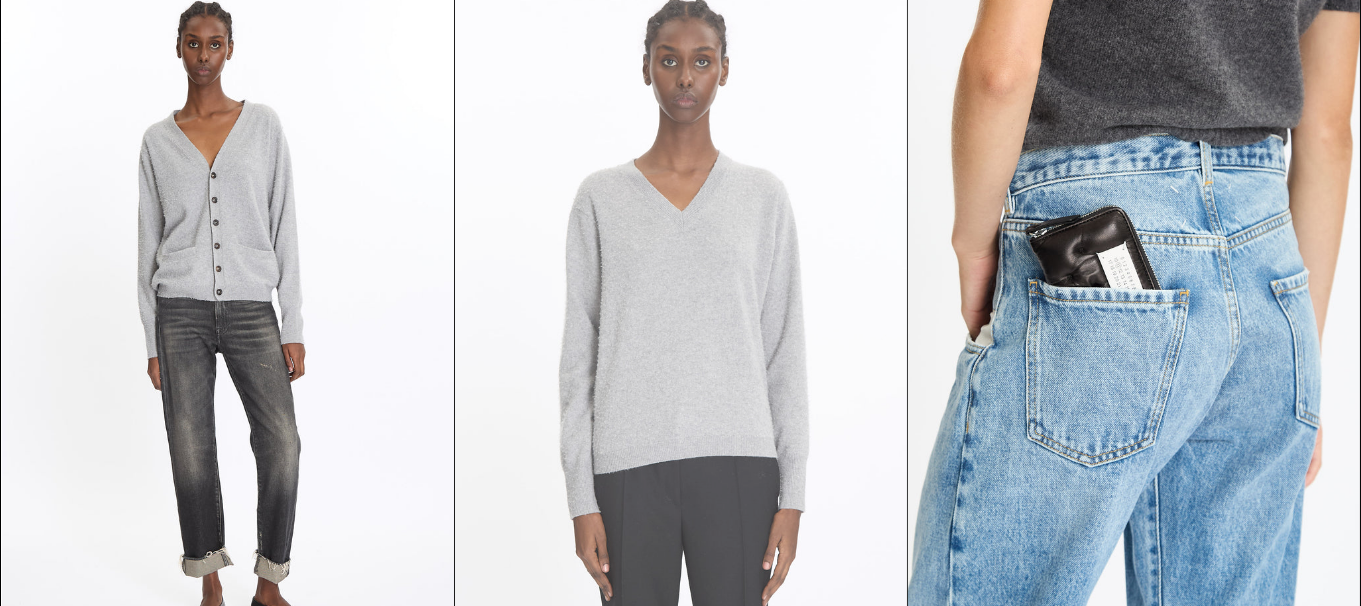 scroll, scrollTop: 7715, scrollLeft: 0, axis: vertical 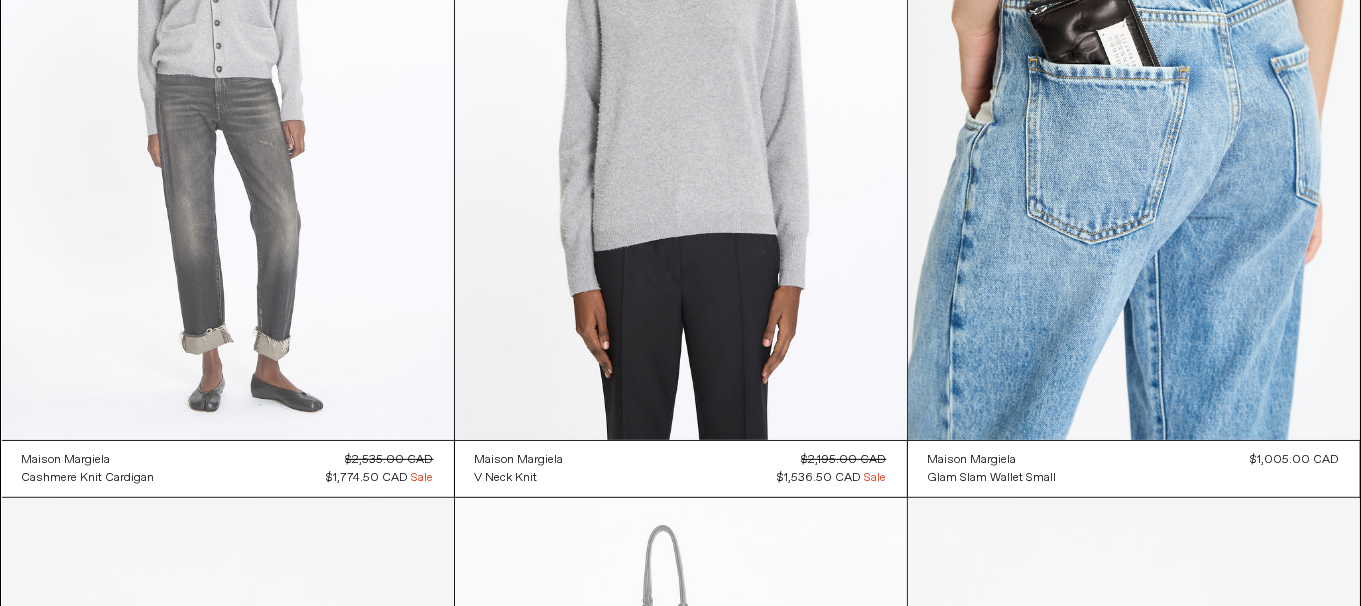 click at bounding box center (228, 101) 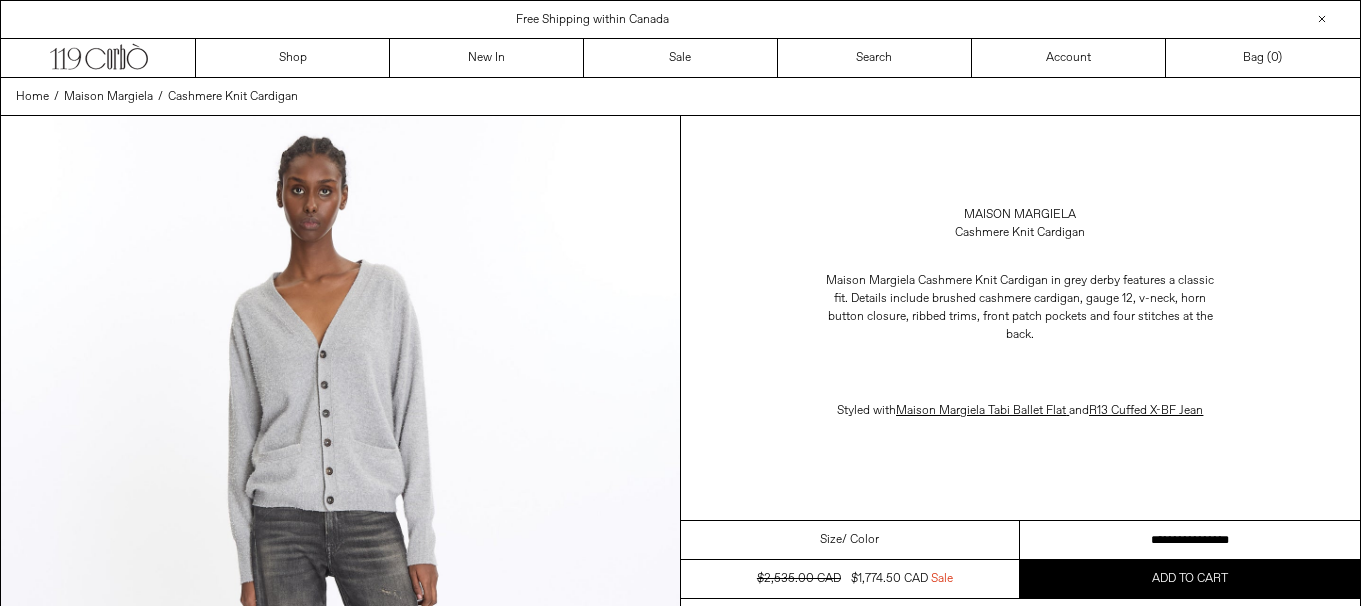 scroll, scrollTop: 0, scrollLeft: 0, axis: both 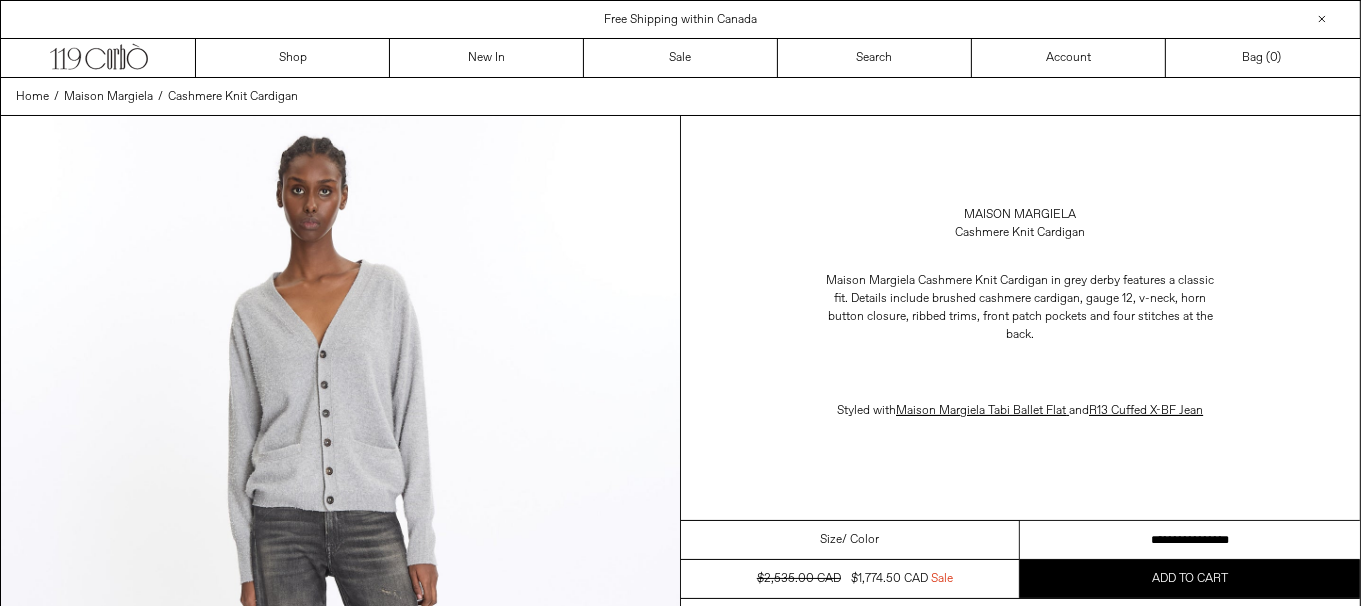 click on "**********" at bounding box center [1190, 540] 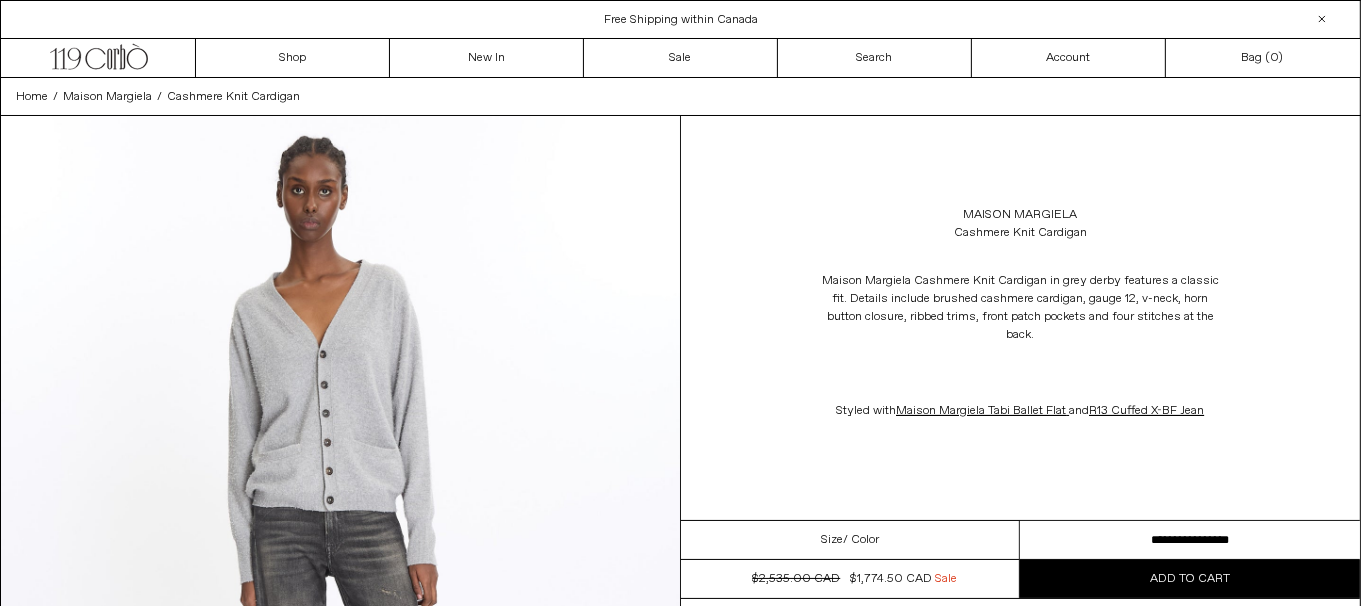 scroll, scrollTop: 0, scrollLeft: 0, axis: both 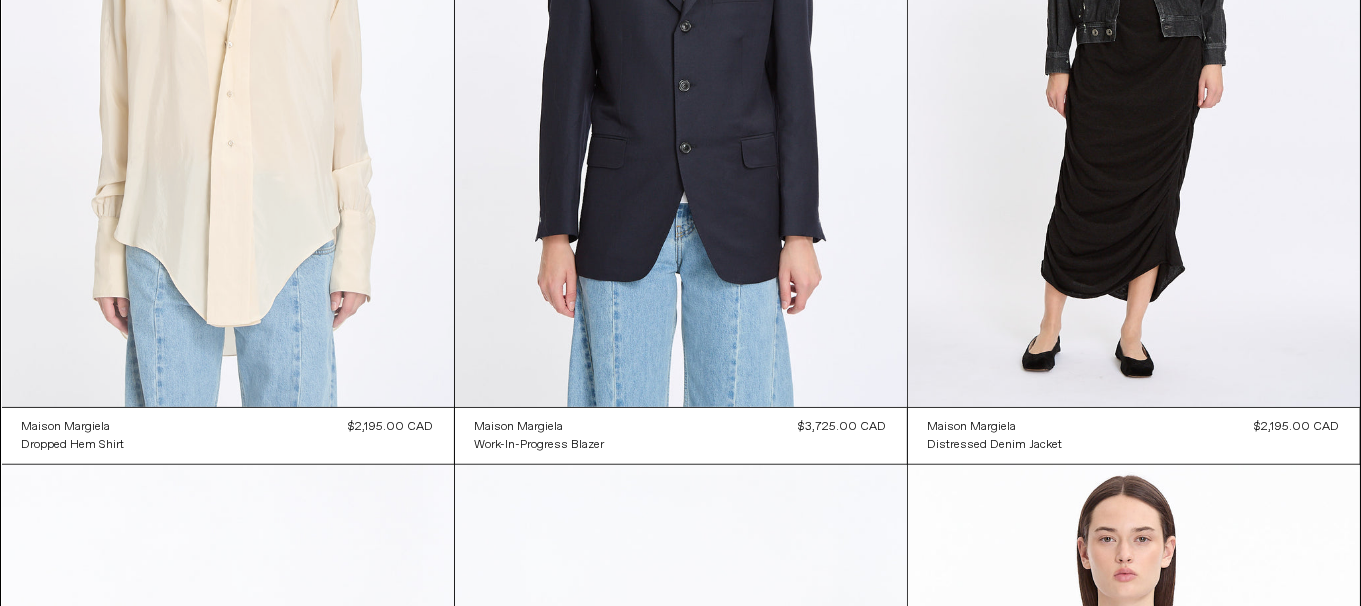 click at bounding box center [228, 68] 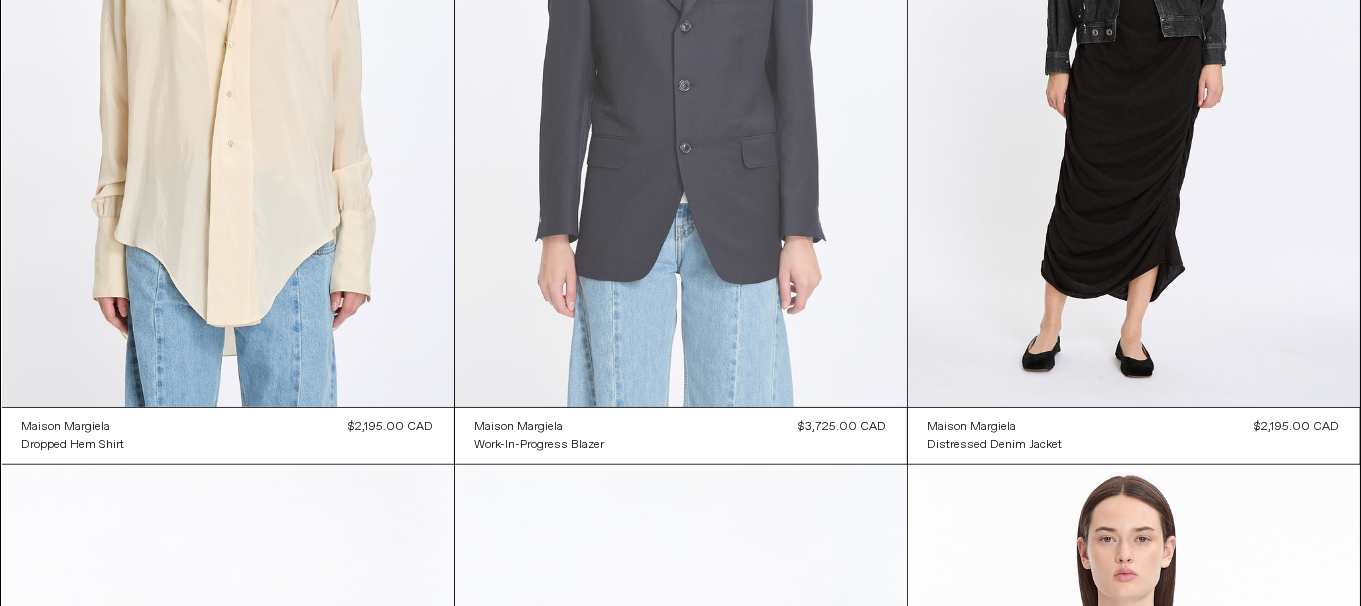 click at bounding box center (681, 68) 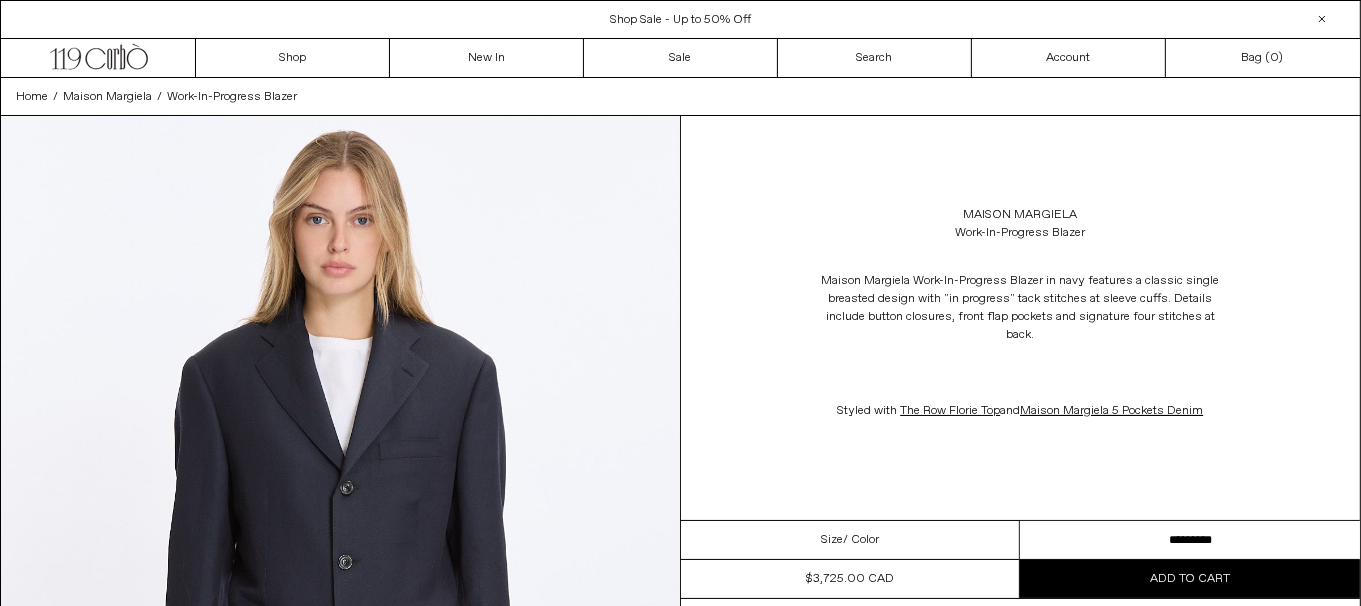 scroll, scrollTop: 0, scrollLeft: 0, axis: both 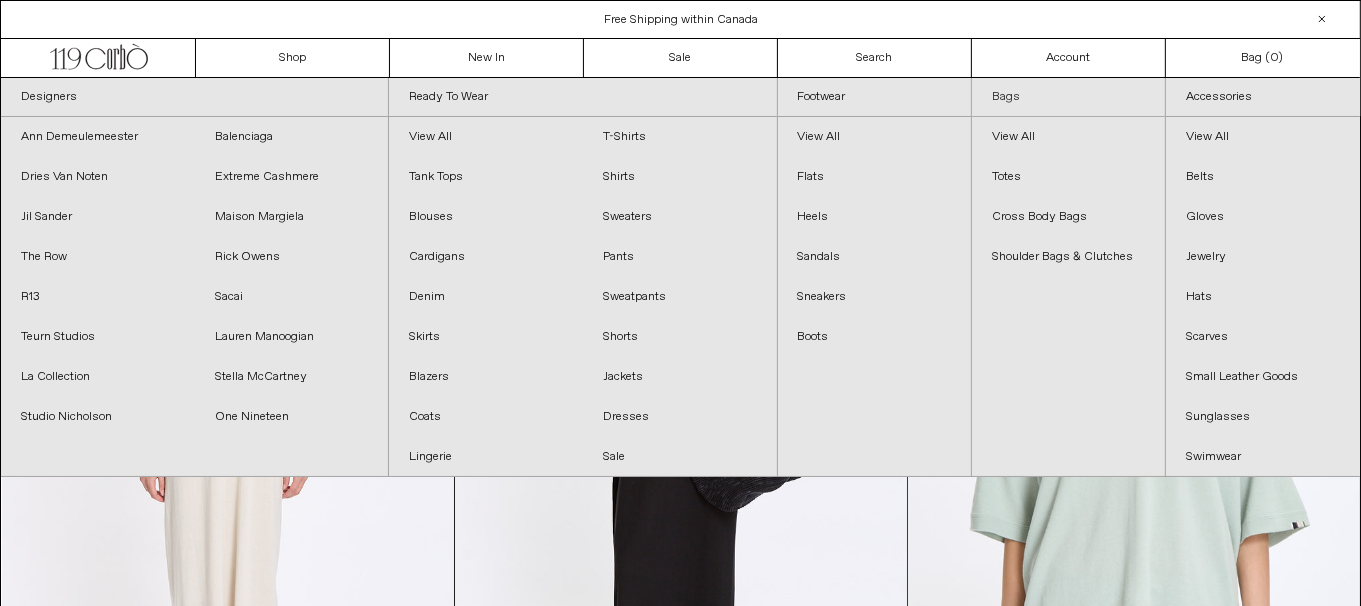 click on "Bags" at bounding box center [1068, 97] 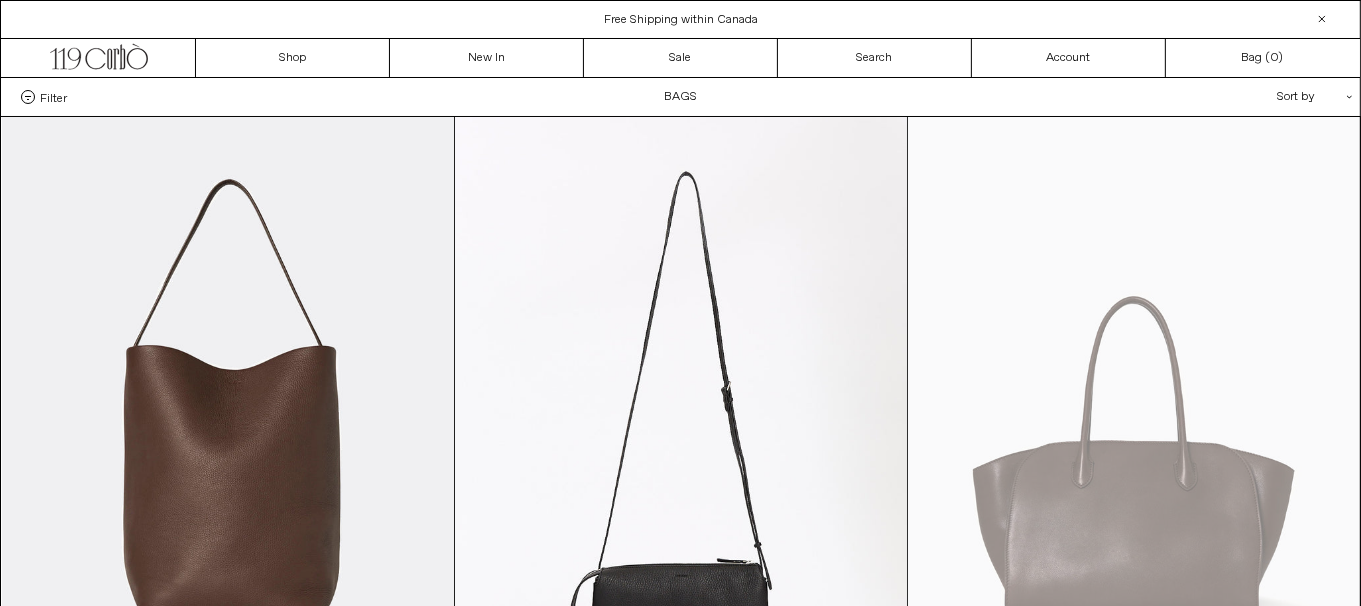 scroll, scrollTop: 0, scrollLeft: 0, axis: both 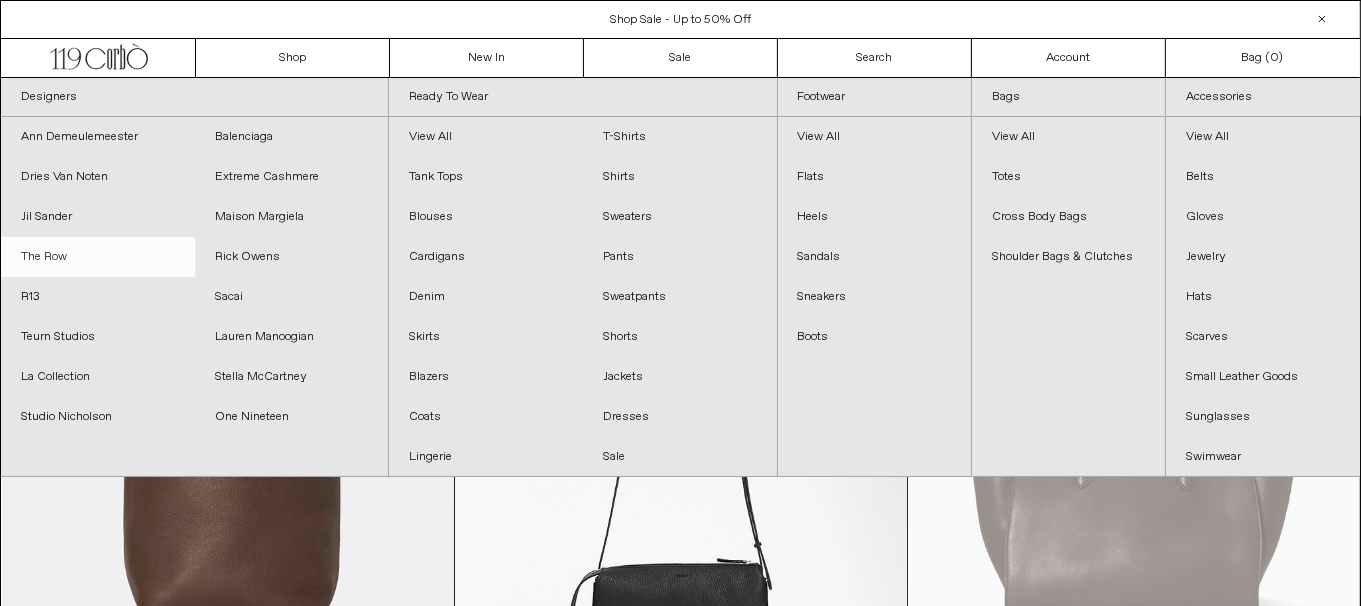click on "The Row" at bounding box center [98, 257] 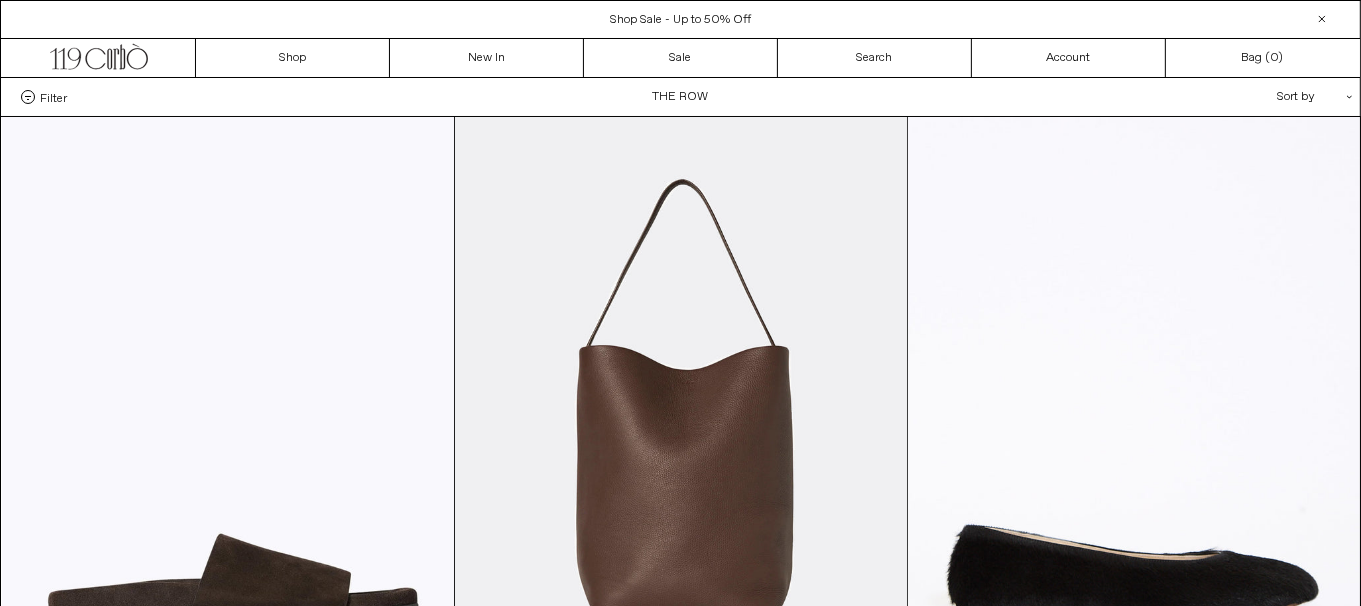 scroll, scrollTop: 0, scrollLeft: 0, axis: both 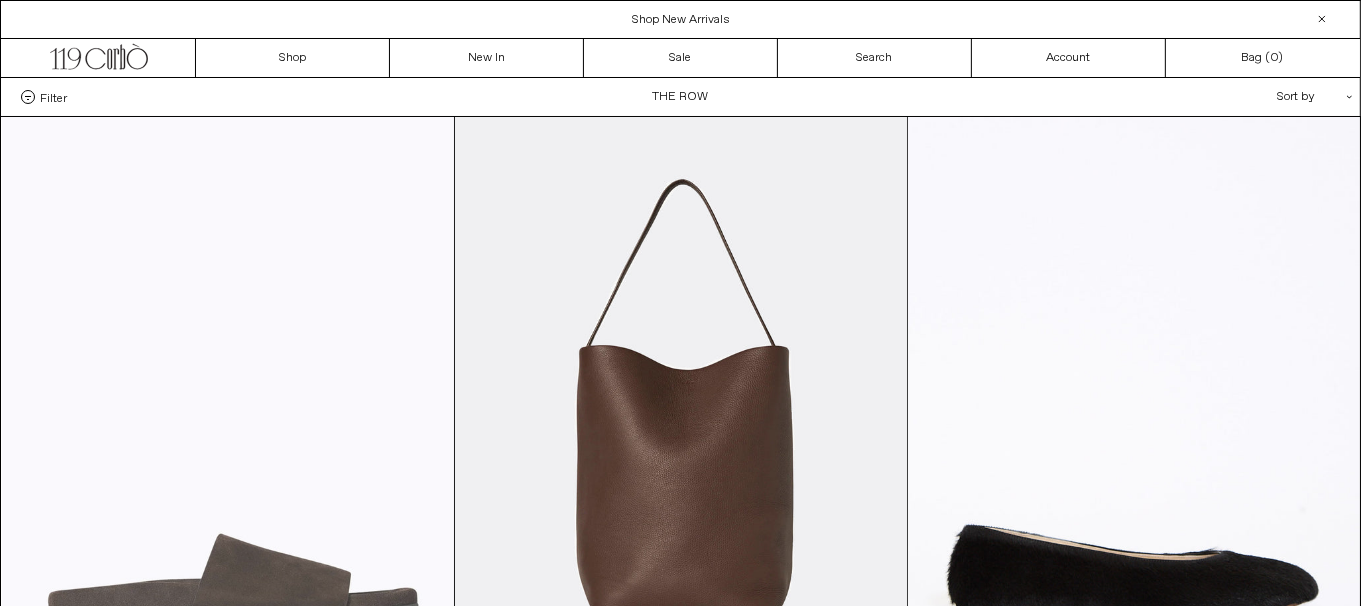 click at bounding box center (228, 456) 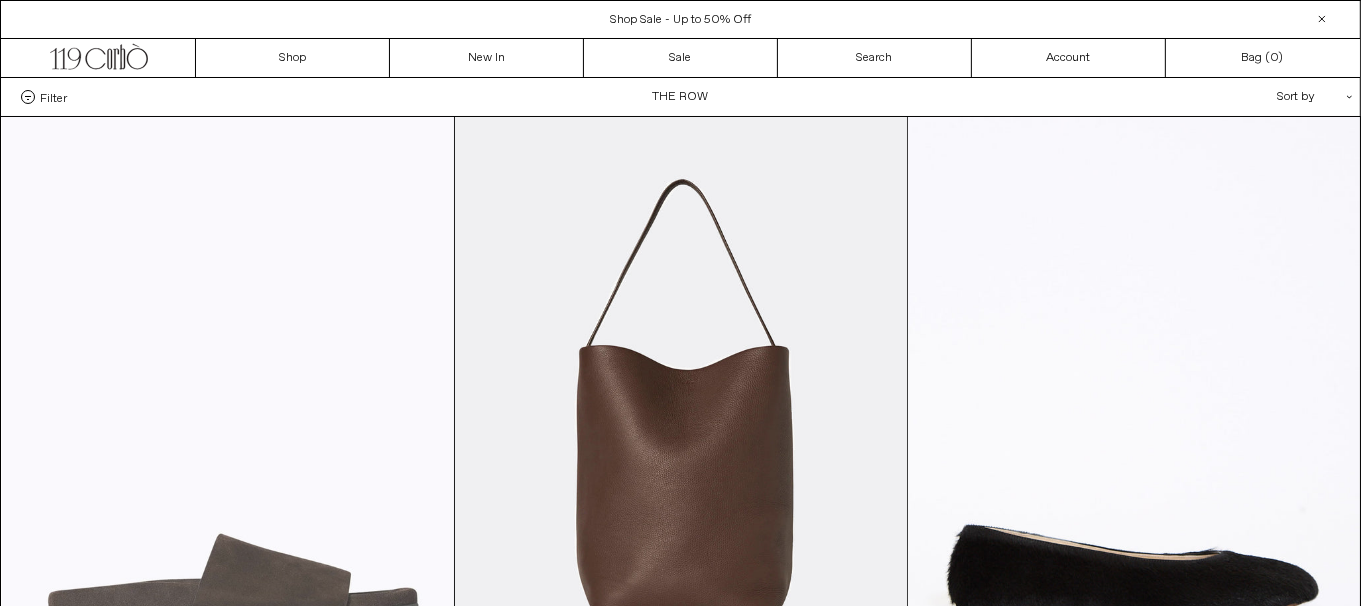 click at bounding box center [228, 456] 